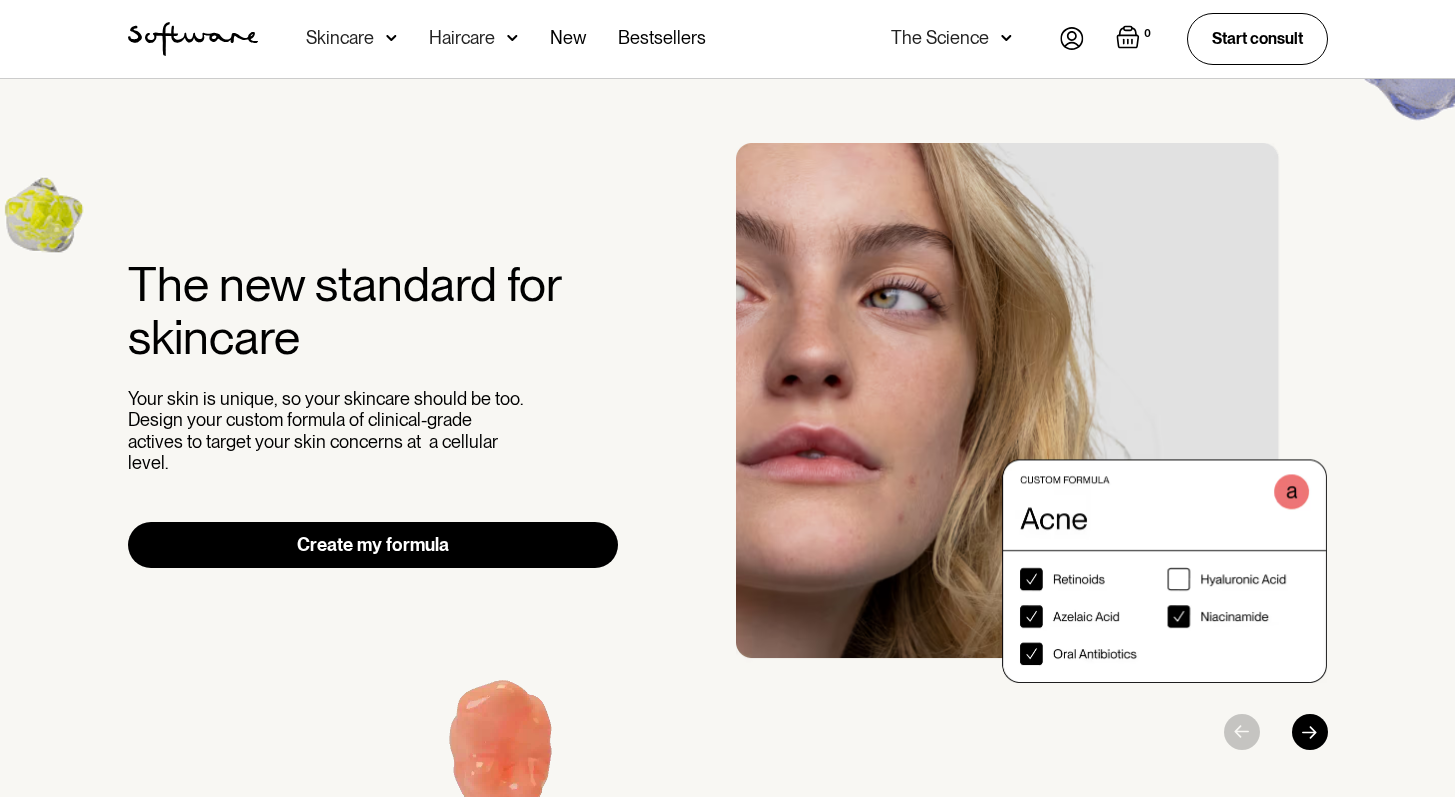 scroll, scrollTop: 0, scrollLeft: 0, axis: both 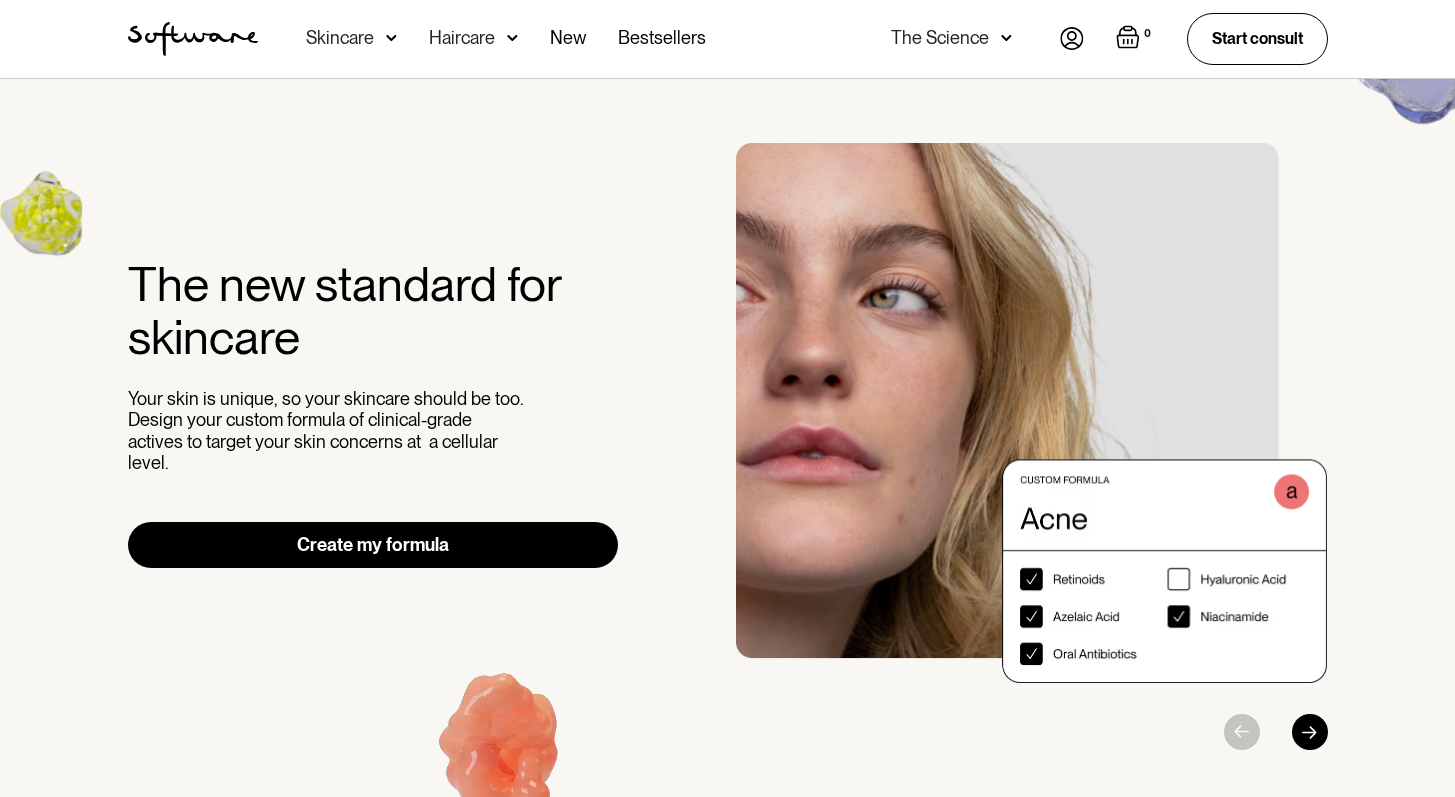 click on "Create my formula" at bounding box center (373, 545) 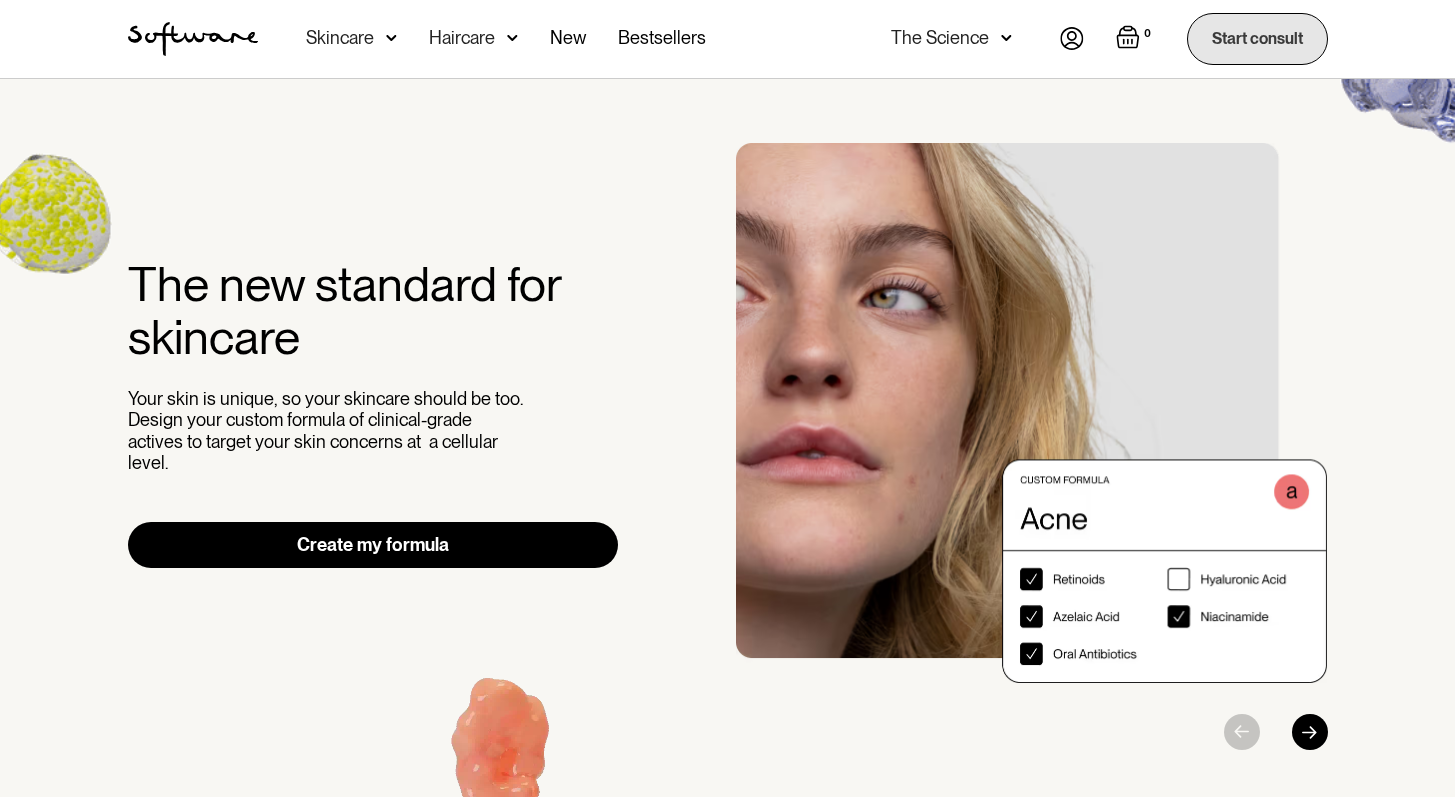 click on "Start consult" at bounding box center (1257, 38) 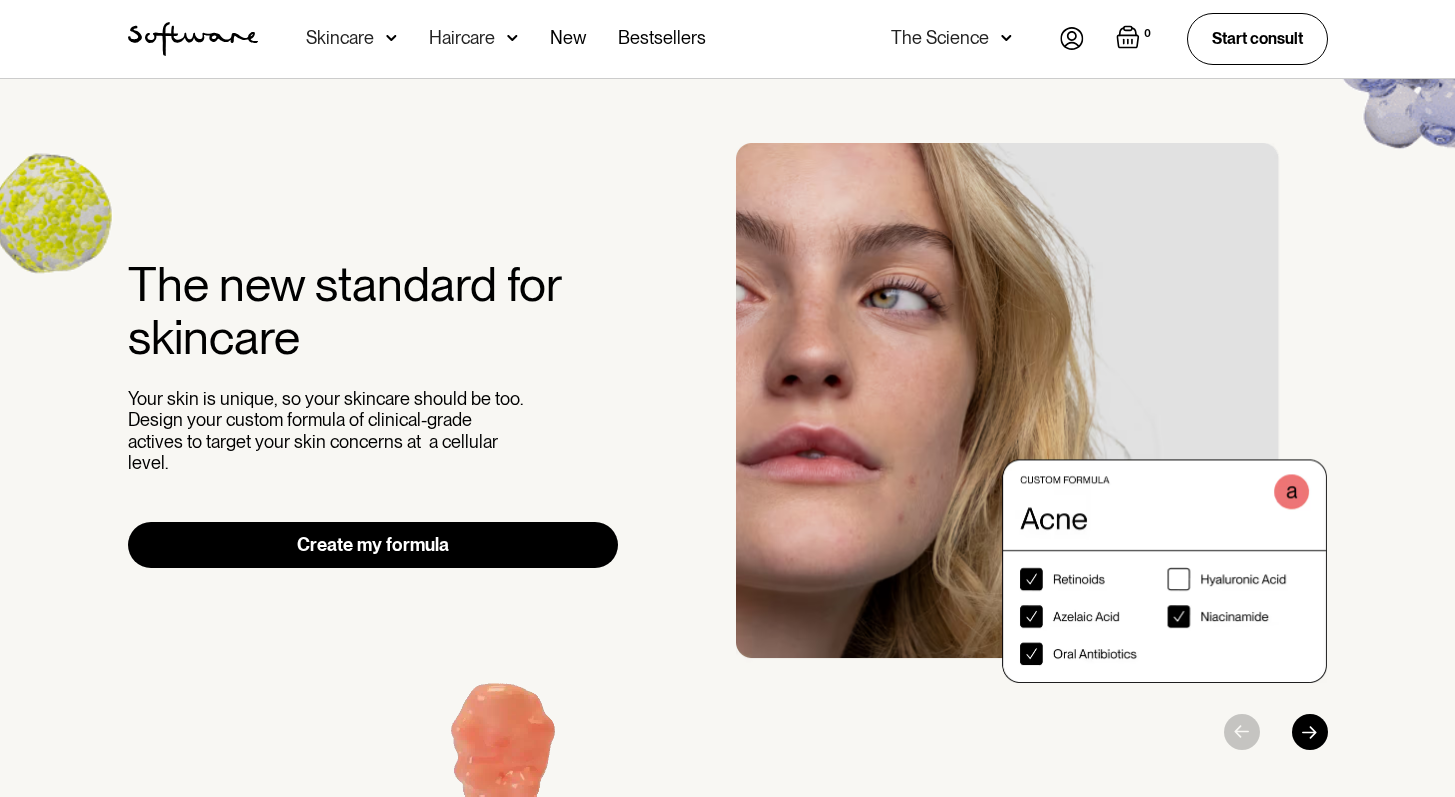 click at bounding box center (1072, 38) 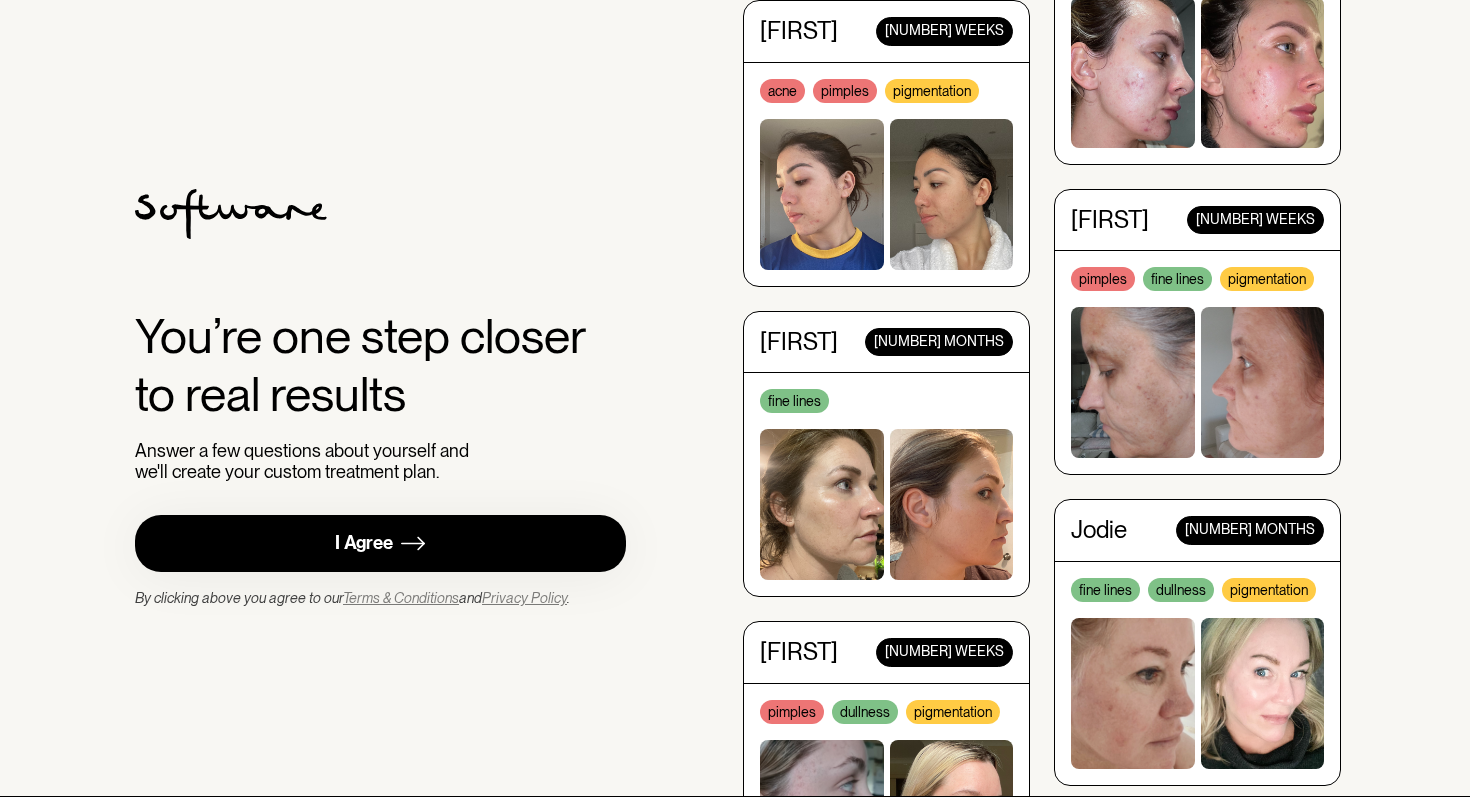 scroll, scrollTop: 0, scrollLeft: 0, axis: both 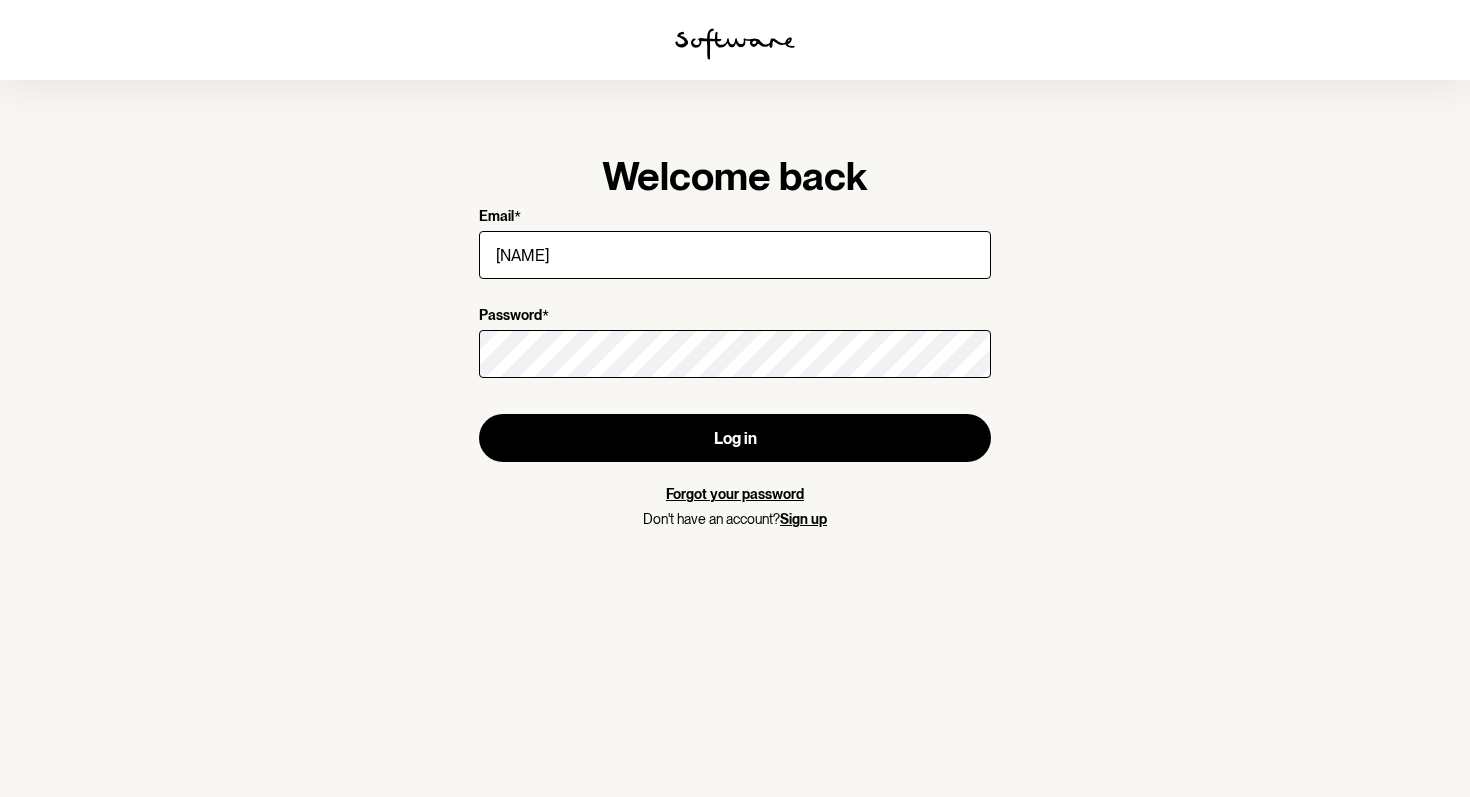 type on "[EMAIL]" 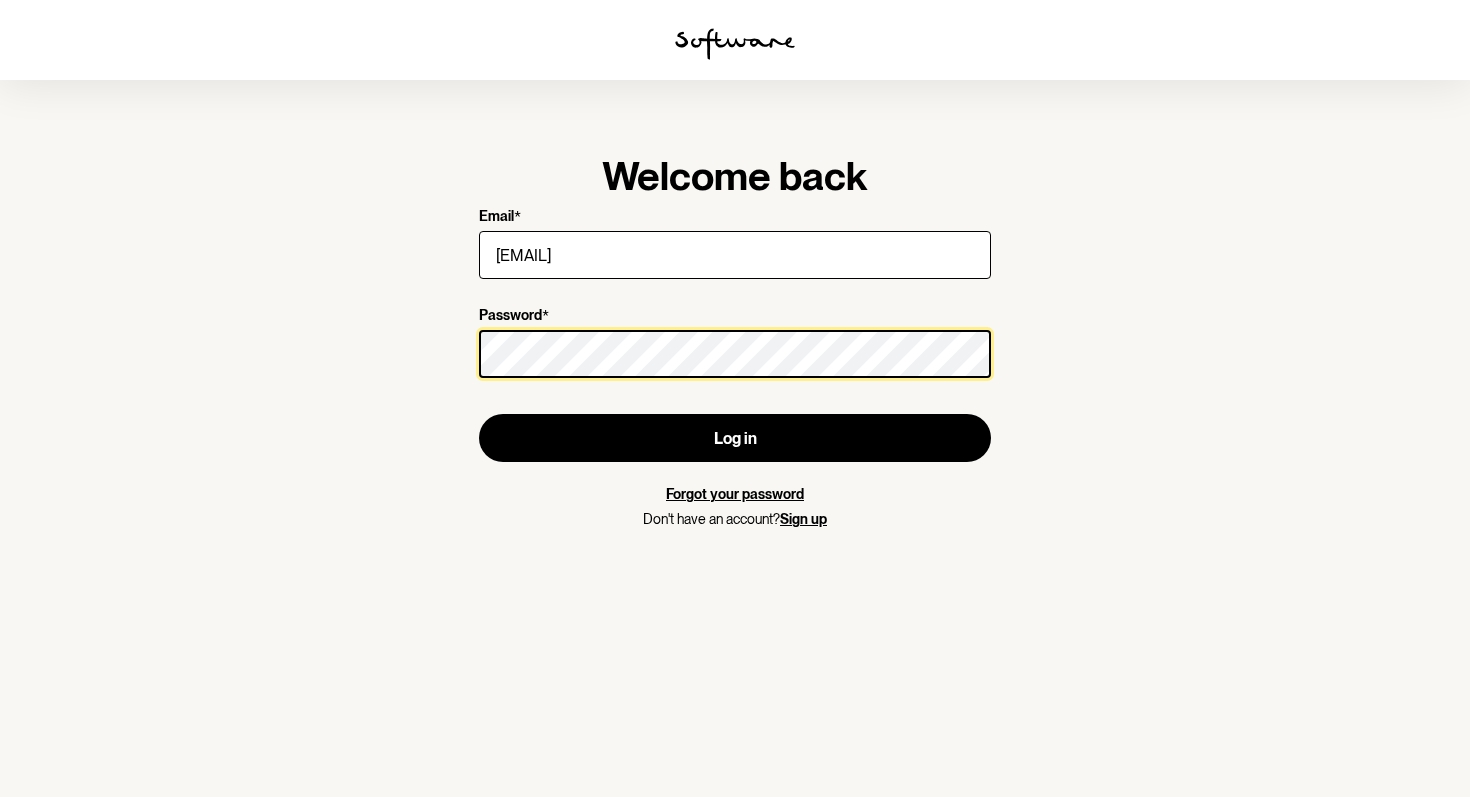 click on "Log in" at bounding box center [735, 438] 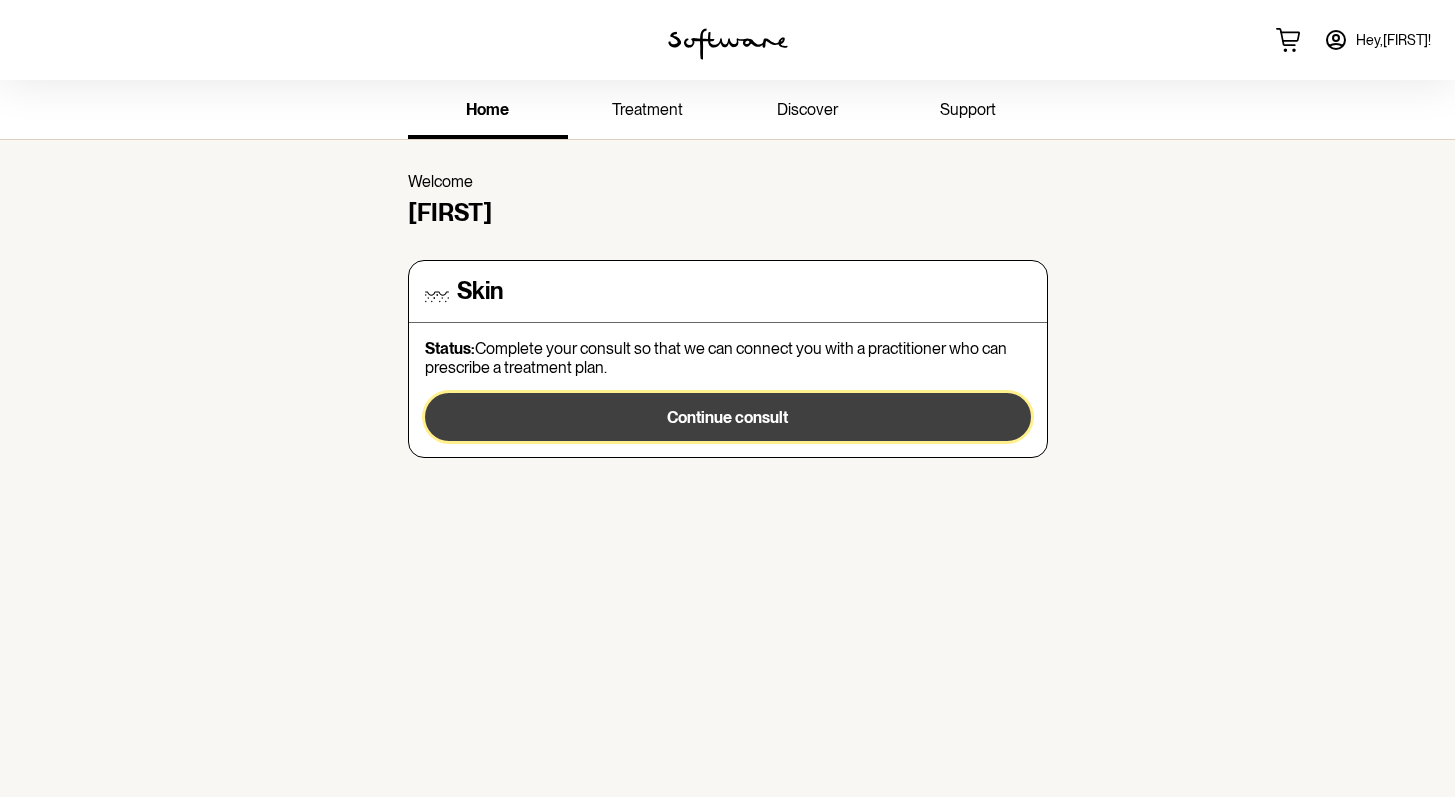 click on "Continue consult" at bounding box center (728, 417) 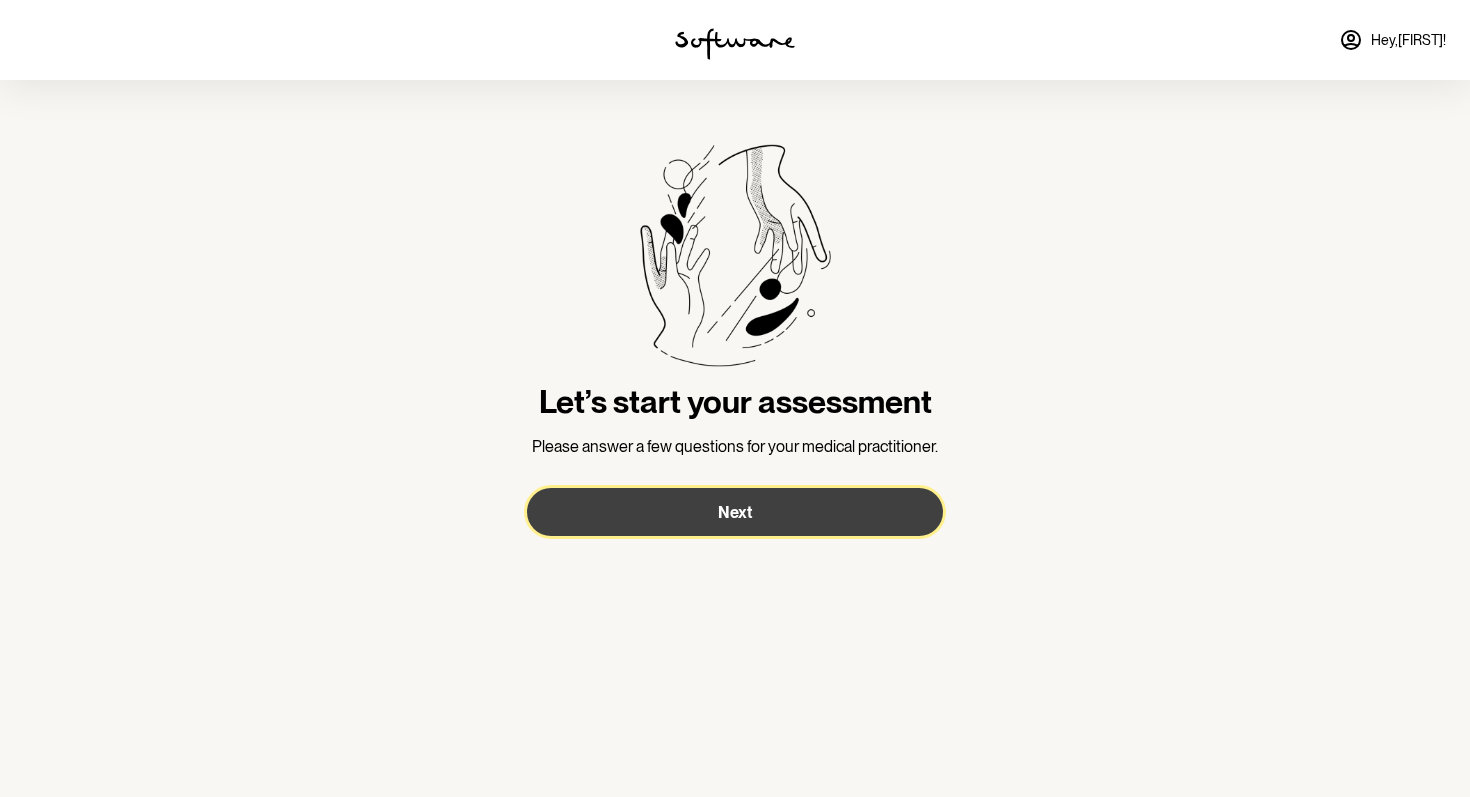 click on "Next" at bounding box center (735, 512) 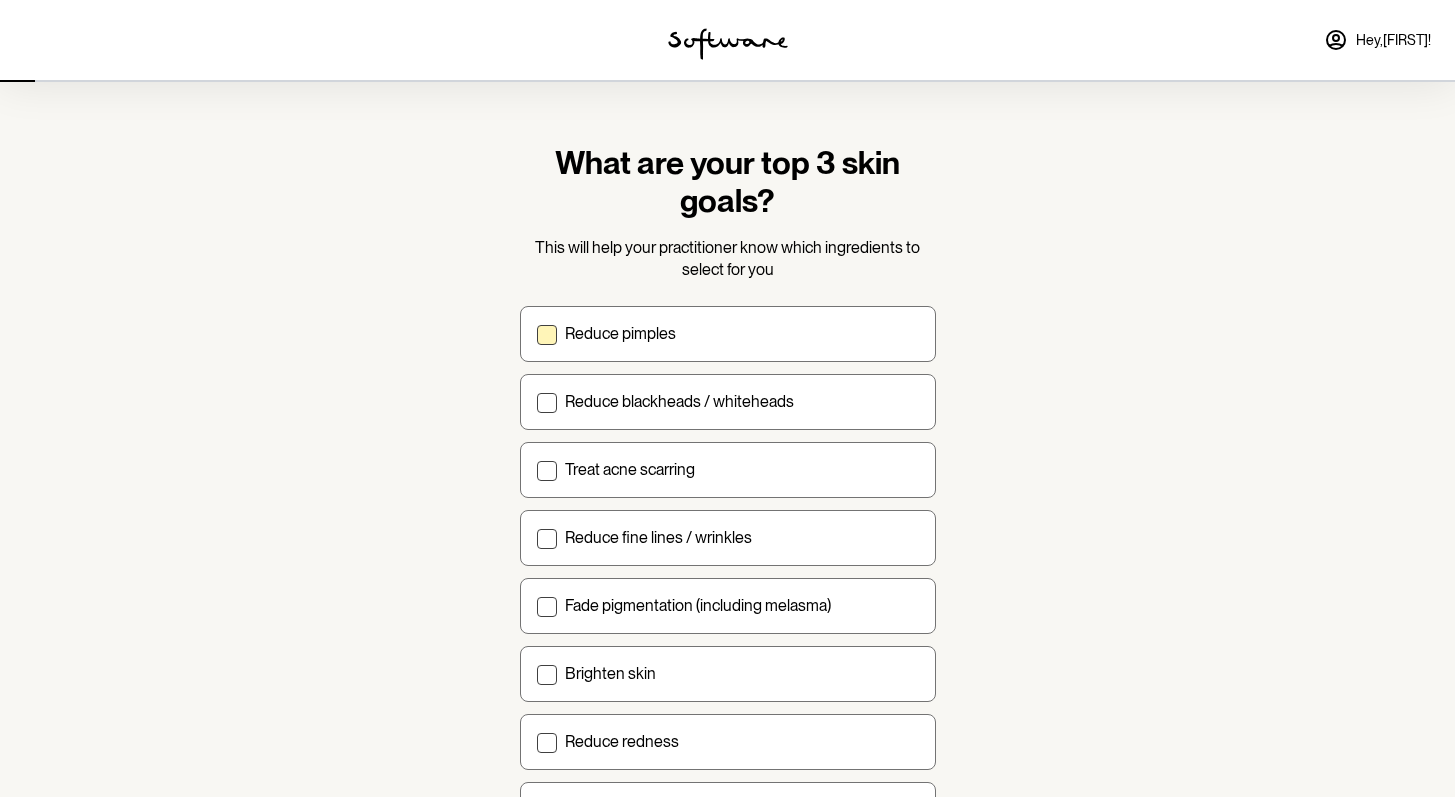 click on "Reduce pimples" at bounding box center (742, 333) 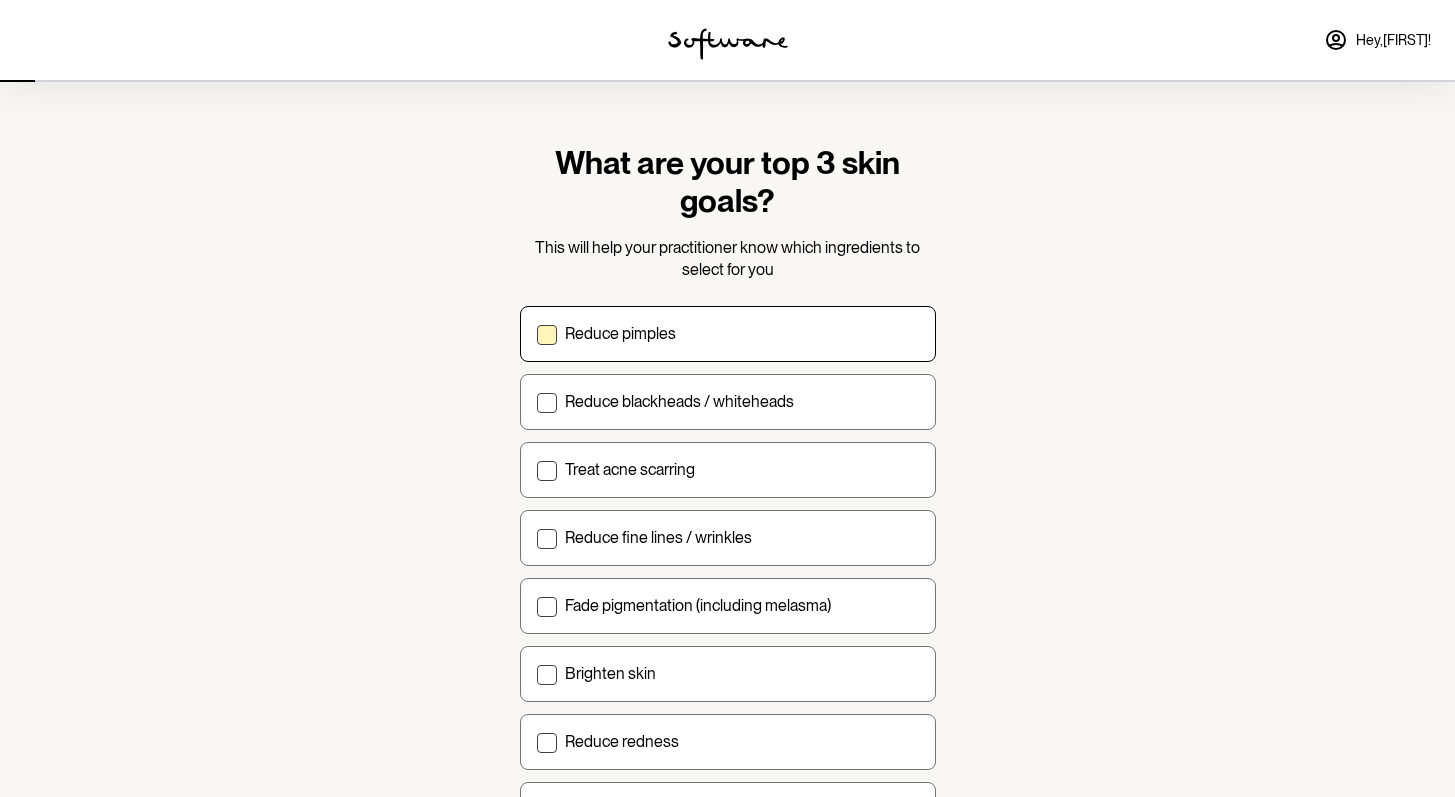 click on "Reduce pimples" at bounding box center (536, 333) 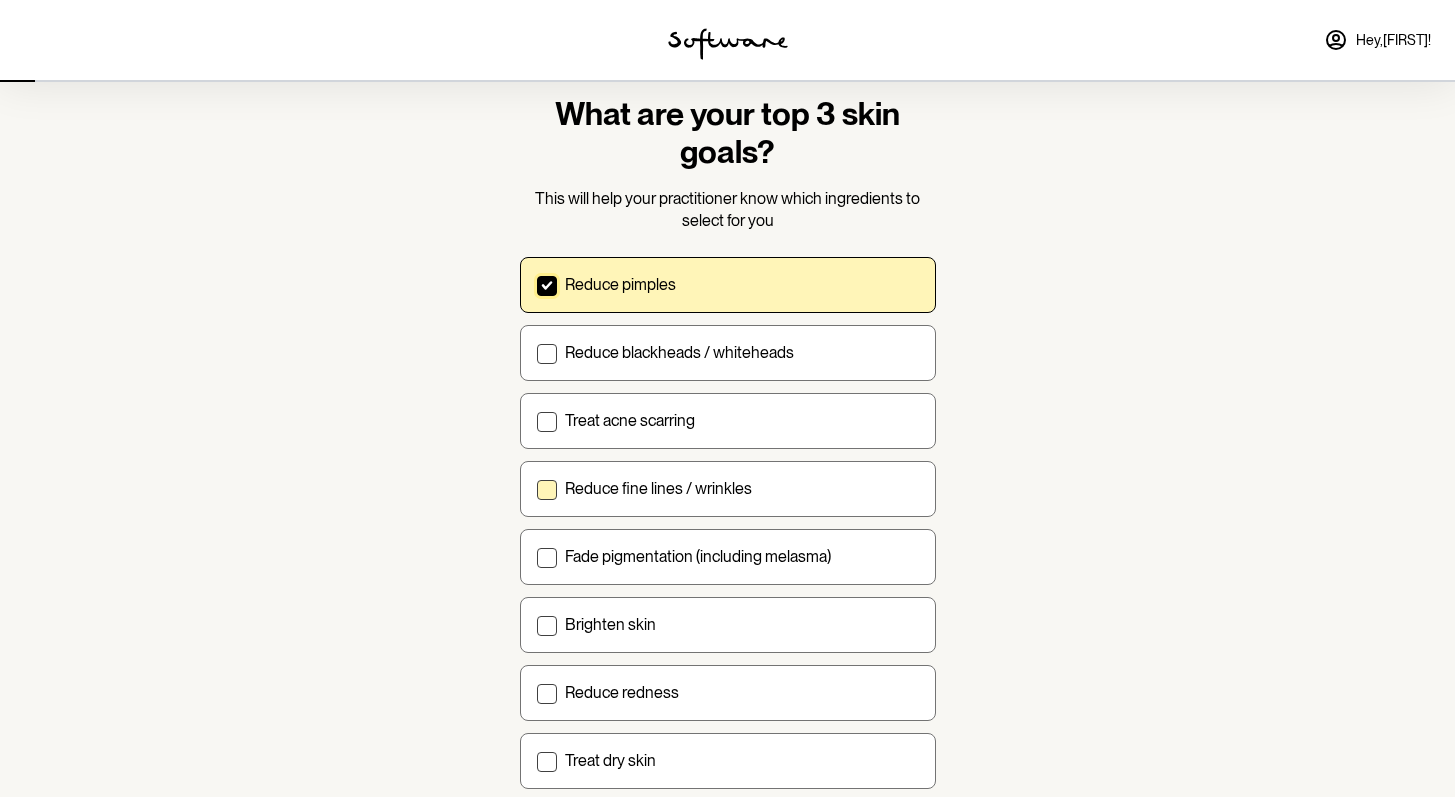 scroll, scrollTop: 63, scrollLeft: 0, axis: vertical 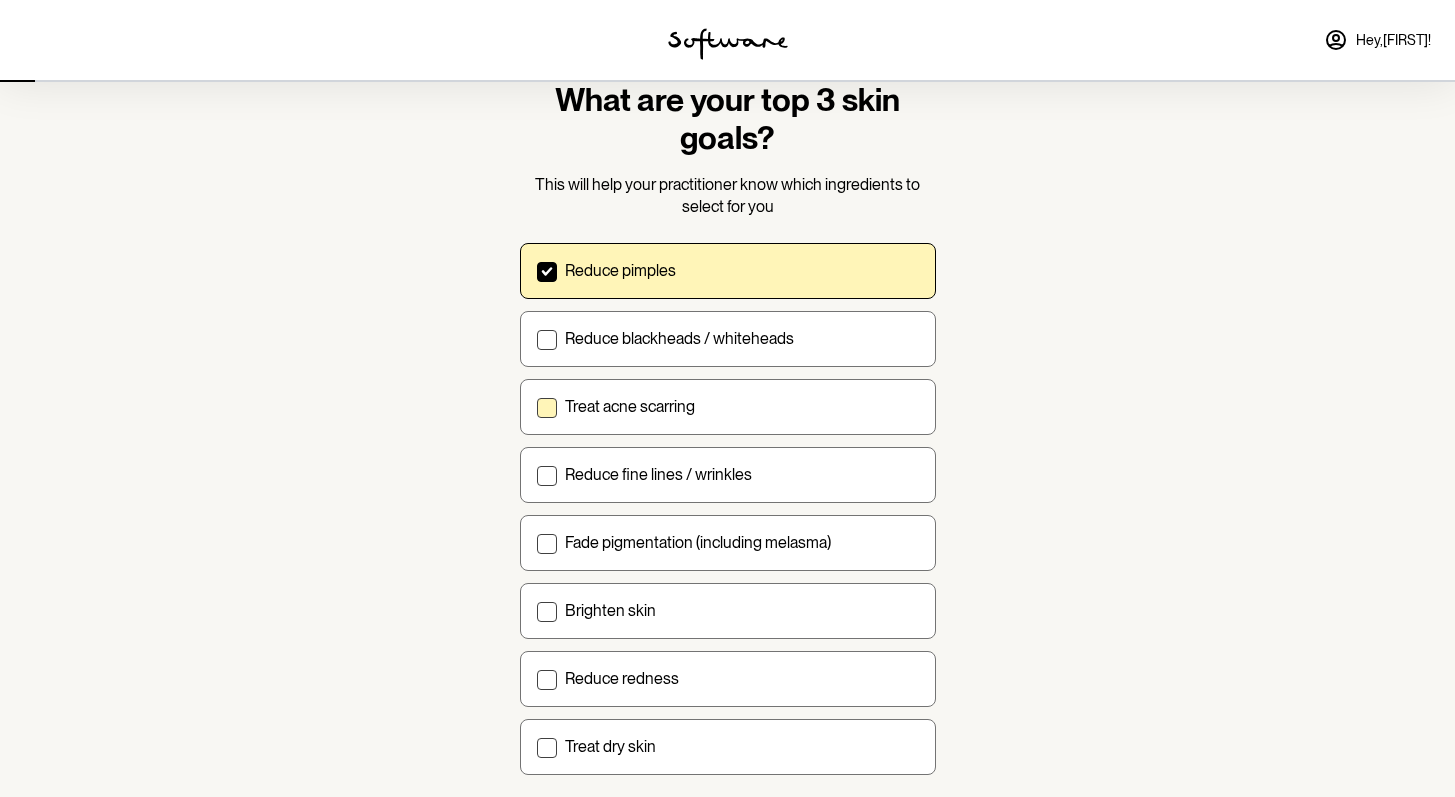 click on "Treat acne scarring" at bounding box center [728, 407] 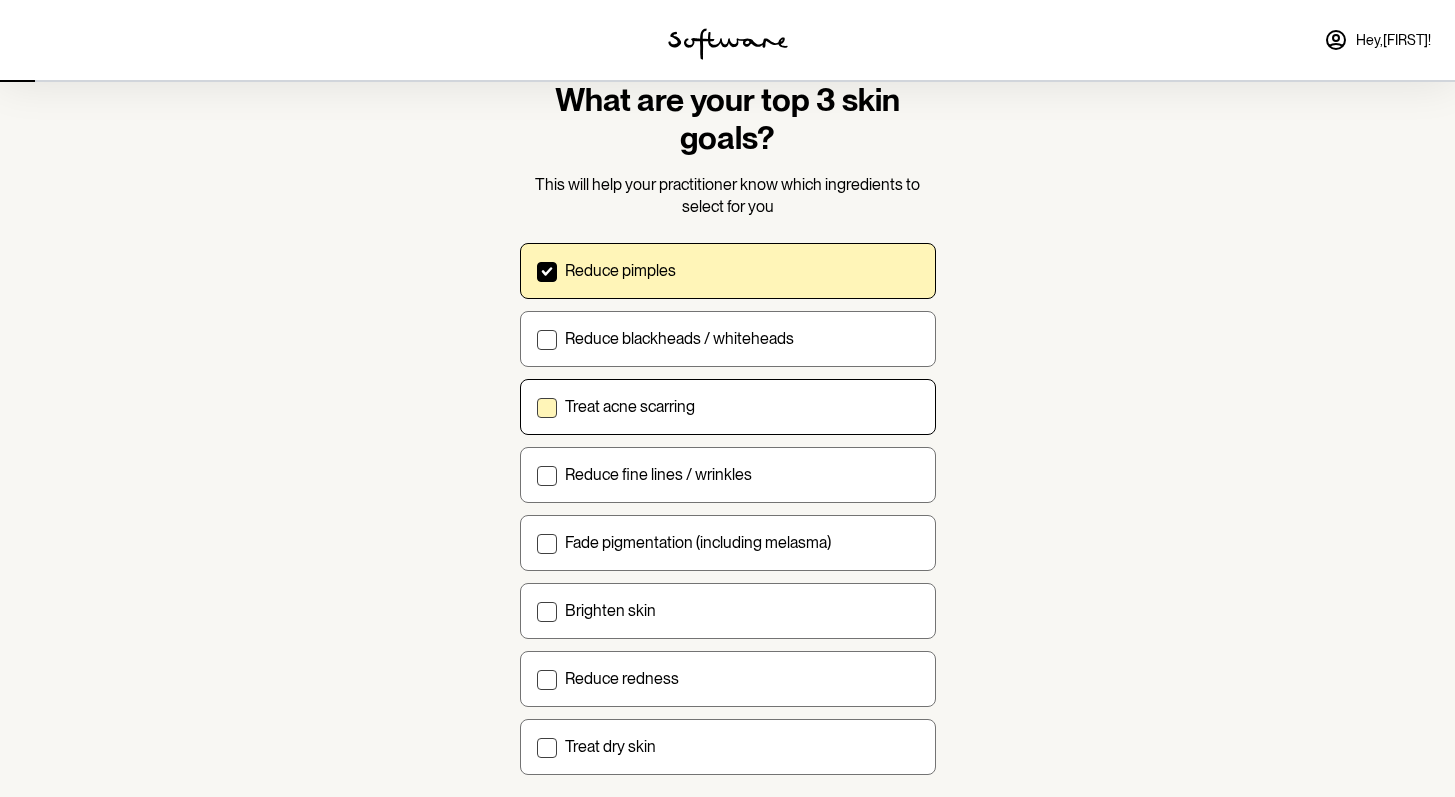 click on "Treat acne scarring" at bounding box center (536, 406) 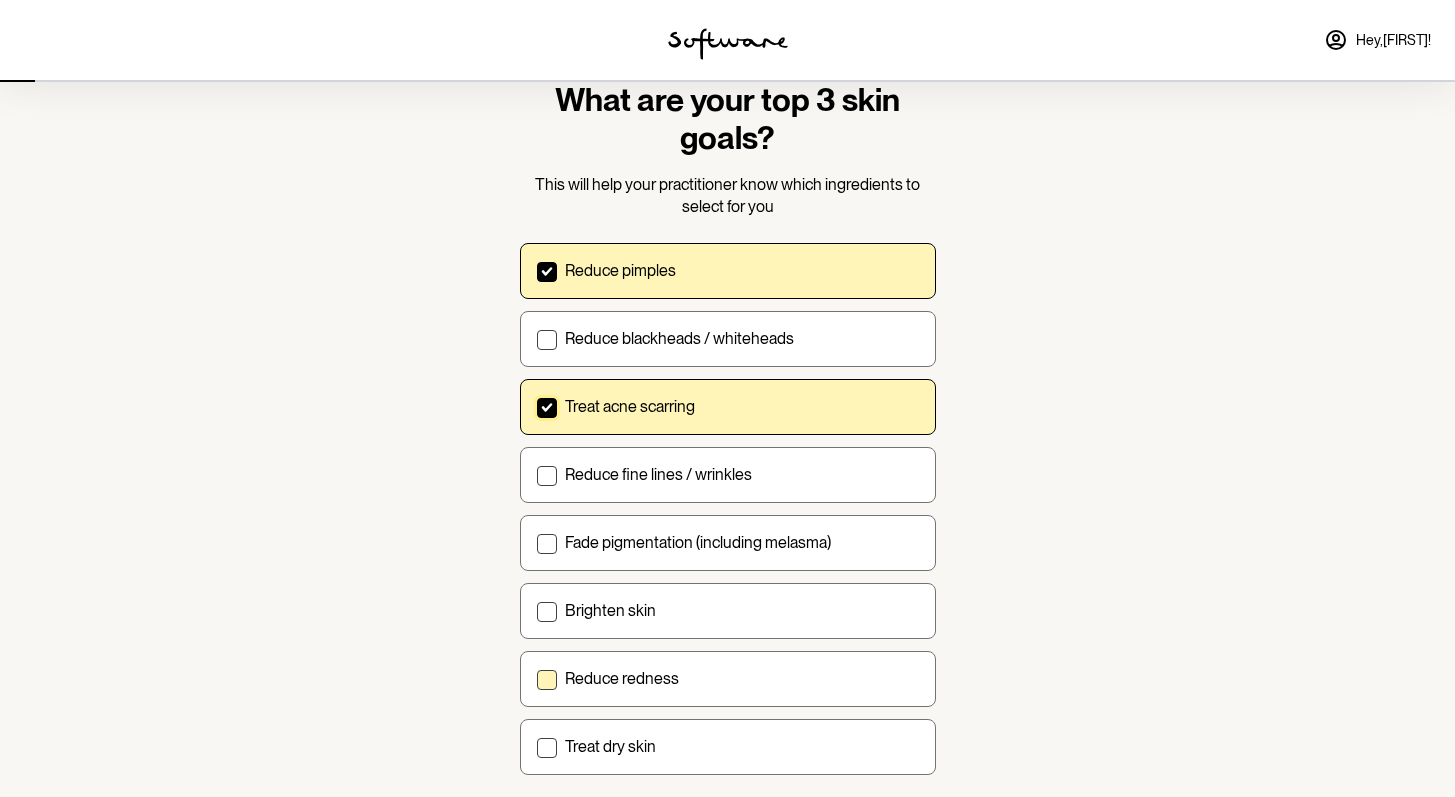 click on "Reduce redness" at bounding box center [622, 678] 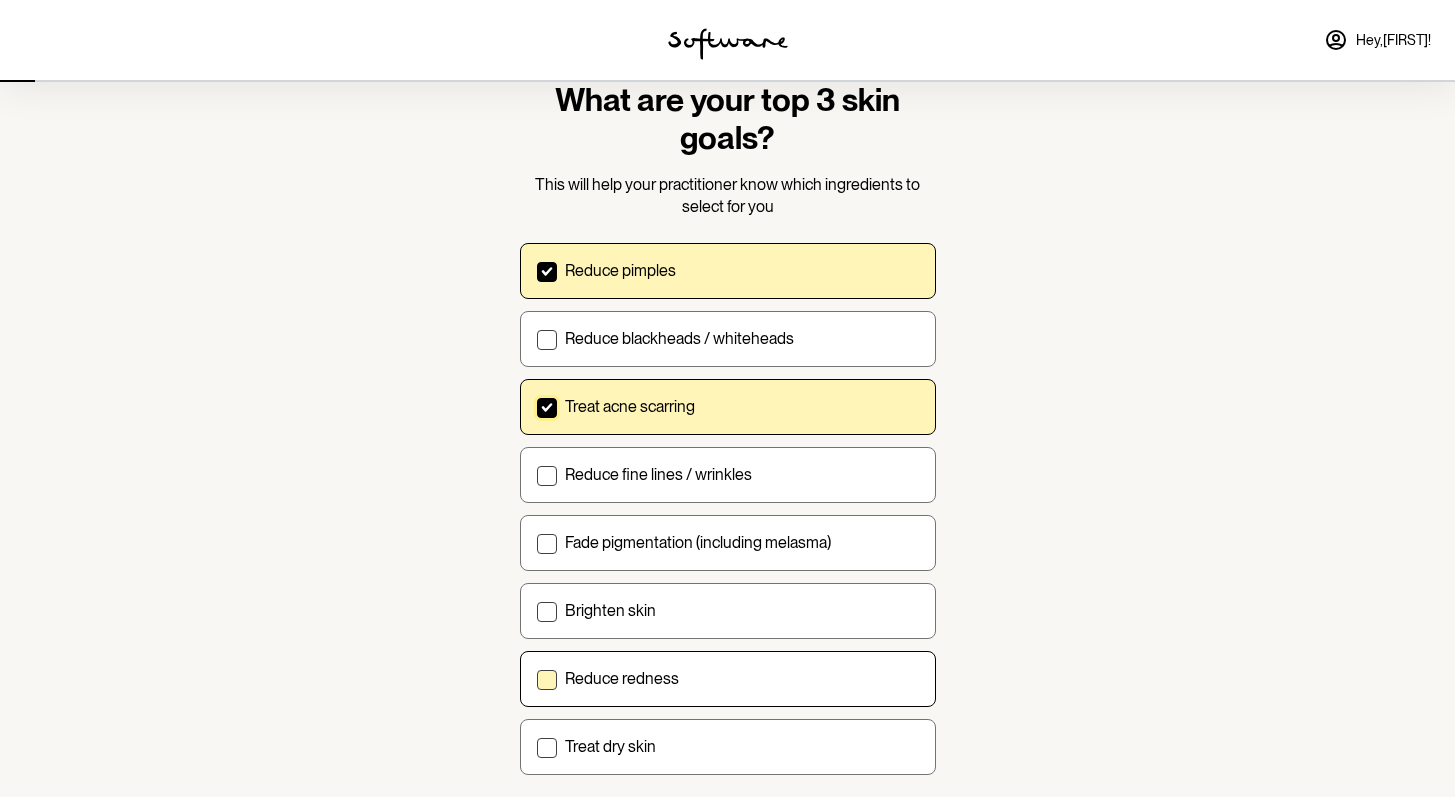 click on "Reduce redness" at bounding box center [536, 678] 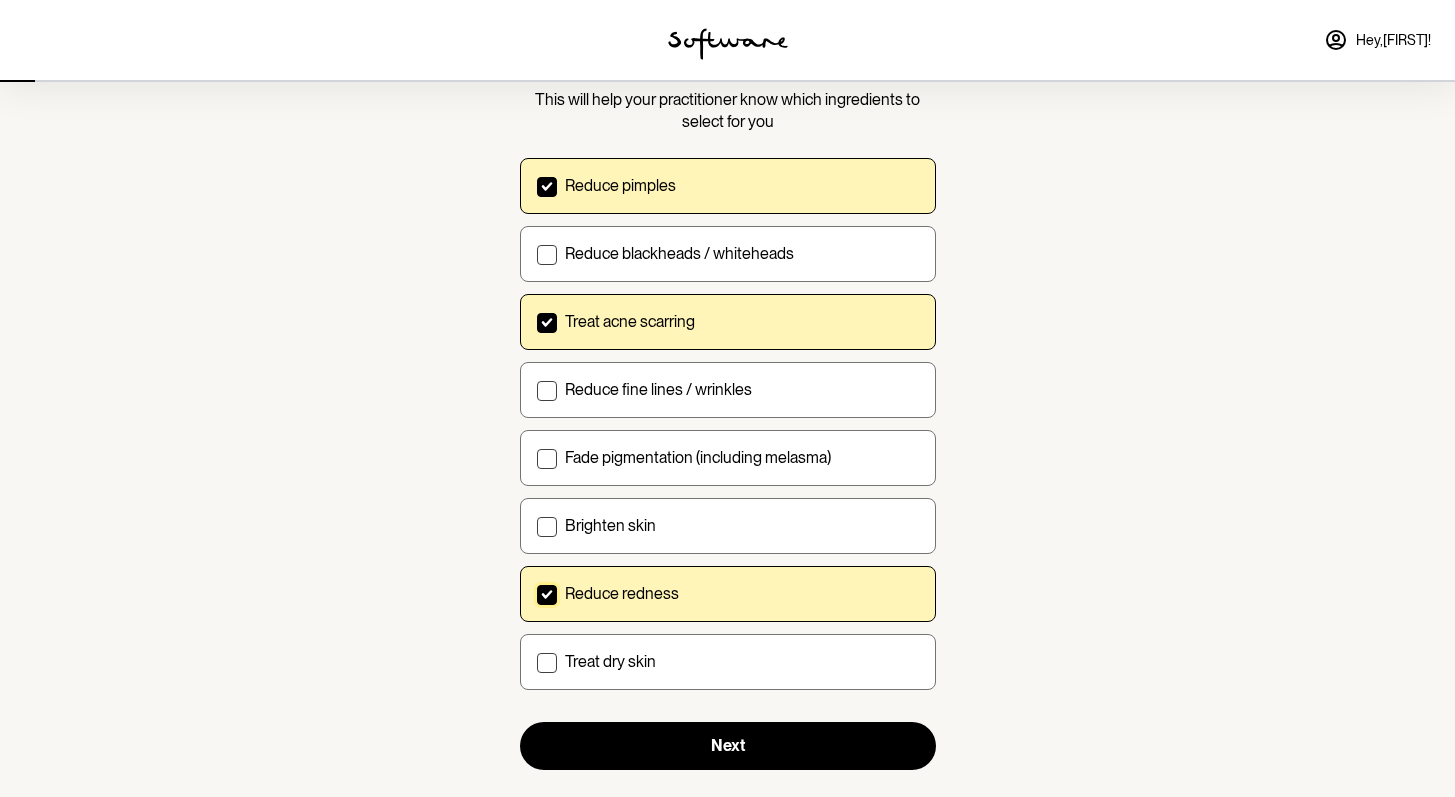 scroll, scrollTop: 184, scrollLeft: 0, axis: vertical 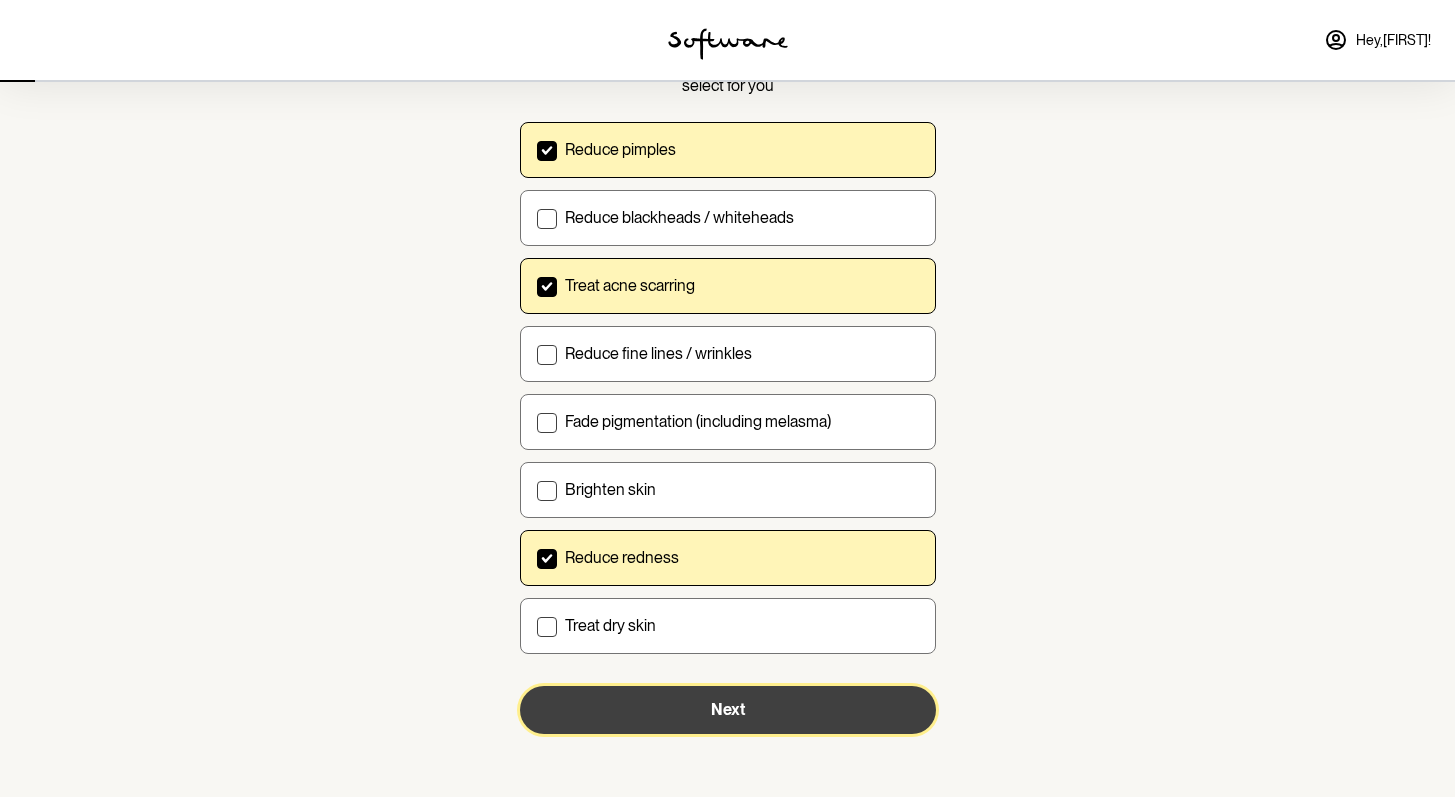 click on "Next" at bounding box center (728, 710) 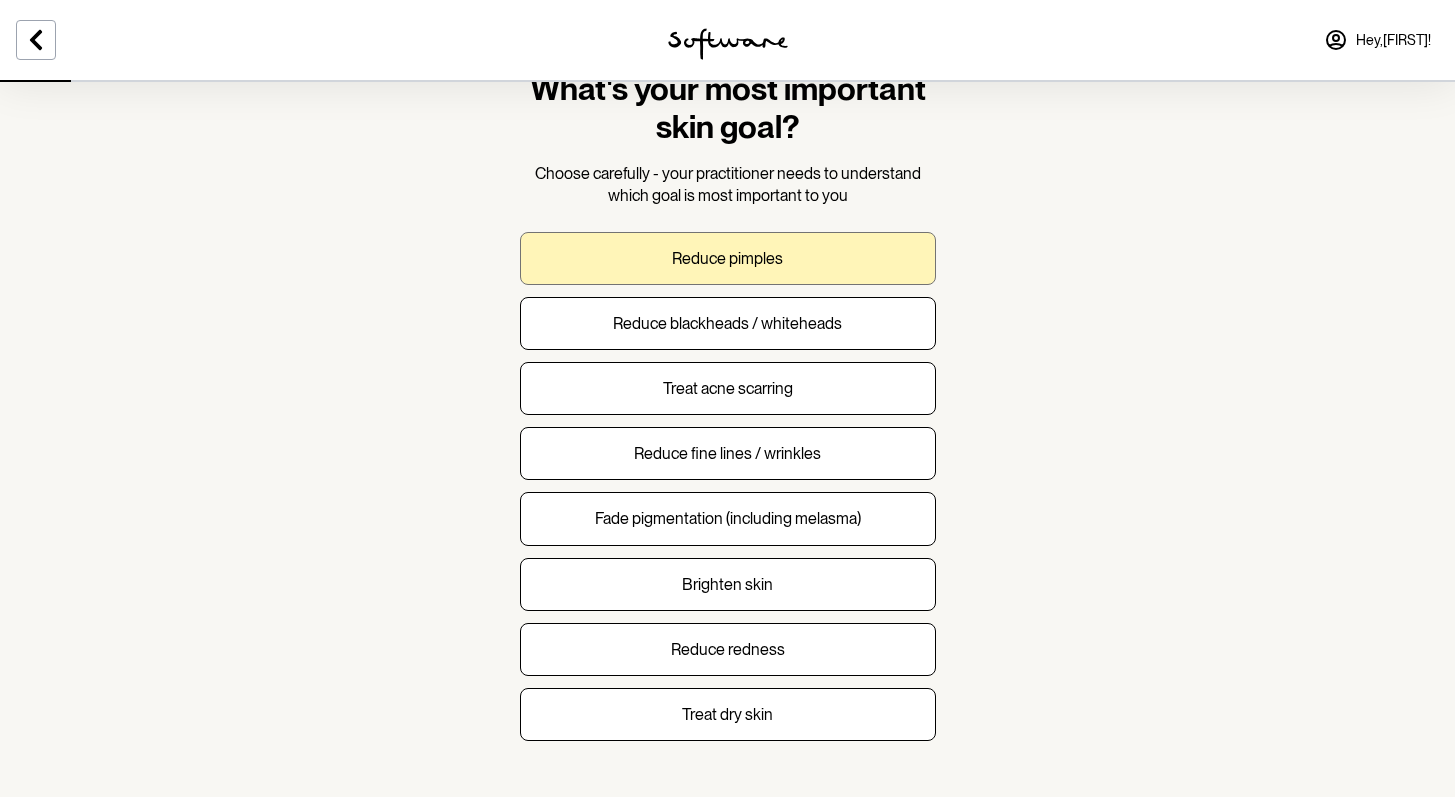 scroll, scrollTop: 76, scrollLeft: 0, axis: vertical 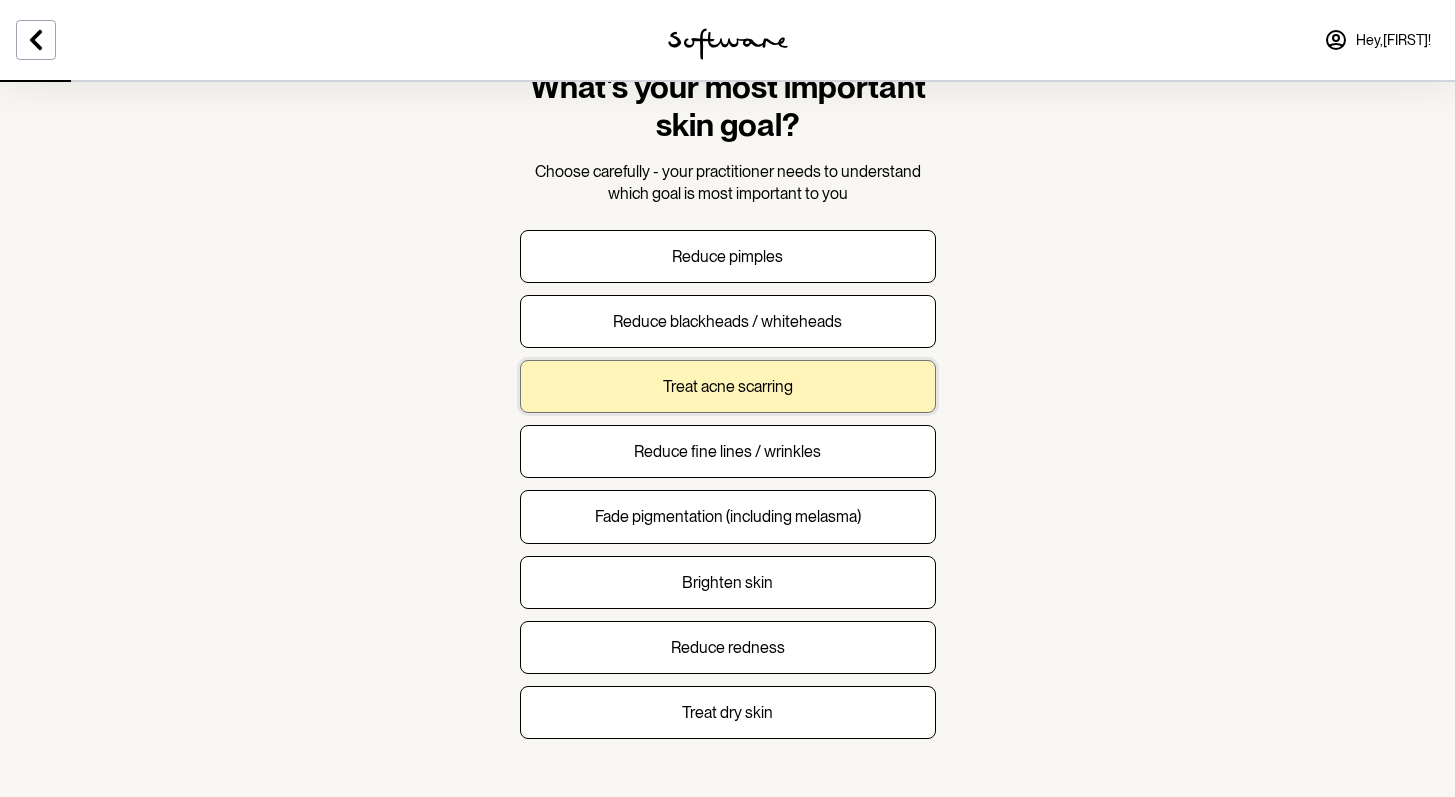 click on "Treat acne scarring" at bounding box center (728, 386) 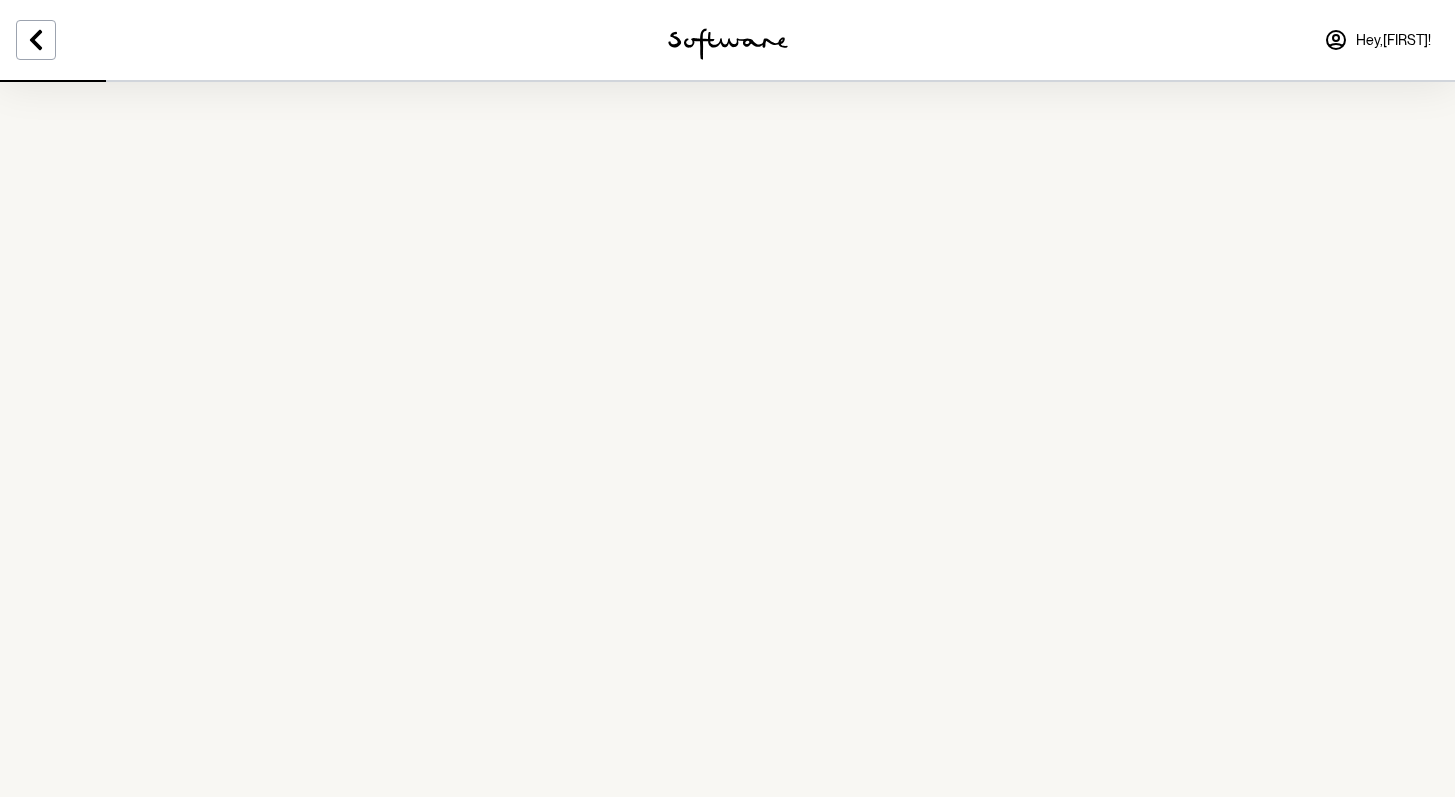 scroll, scrollTop: 0, scrollLeft: 0, axis: both 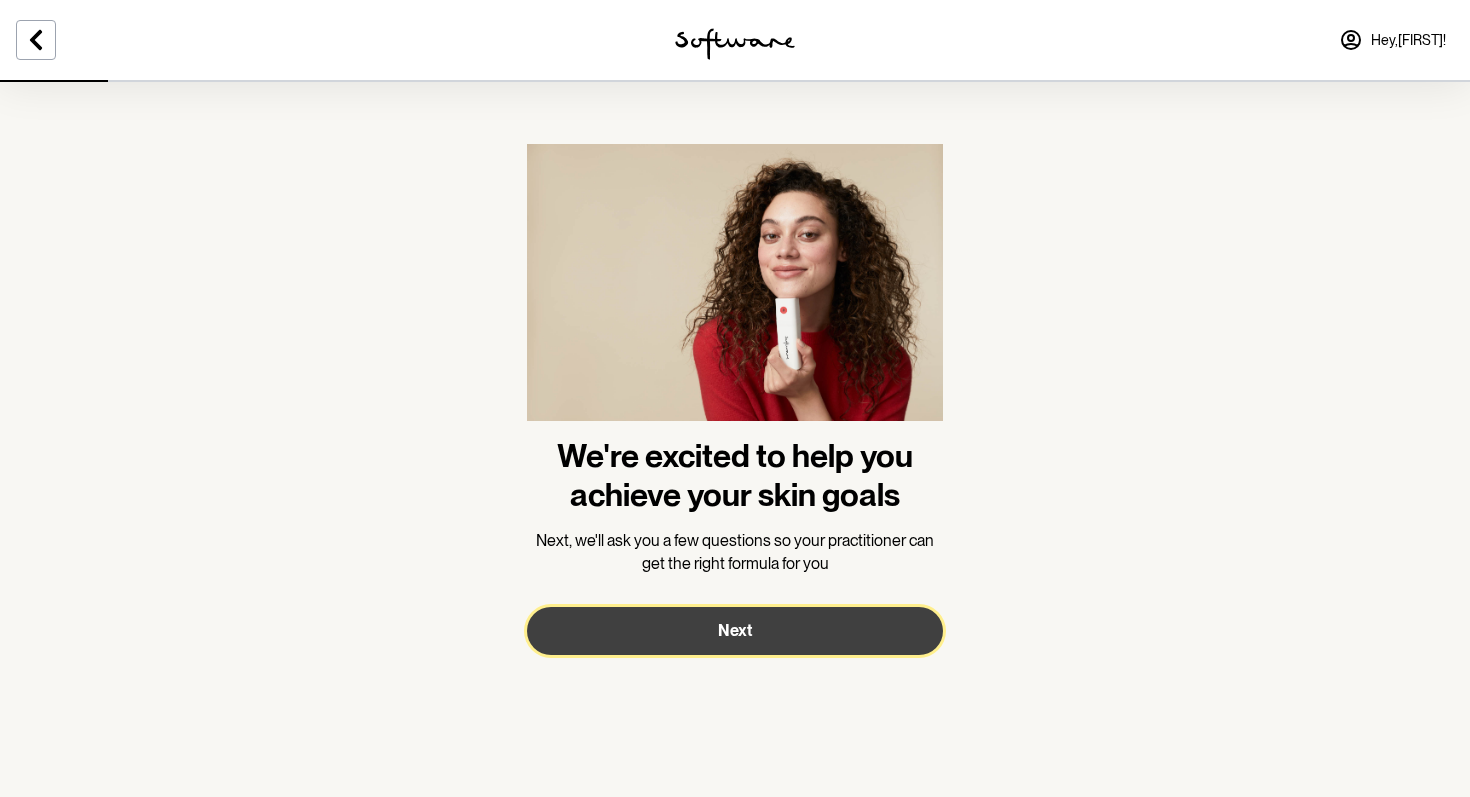 click on "Next" at bounding box center [735, 630] 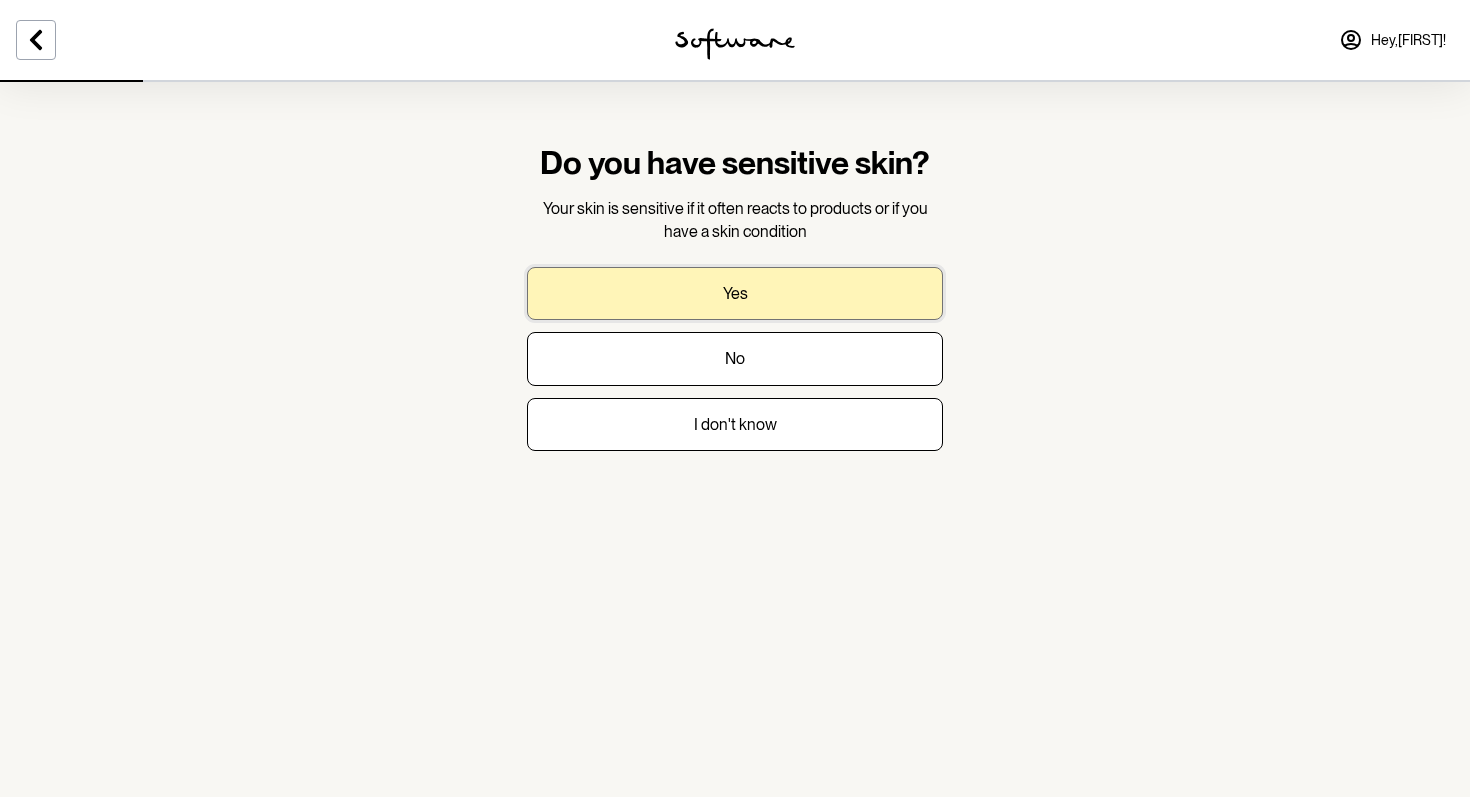 click on "Yes" at bounding box center [735, 293] 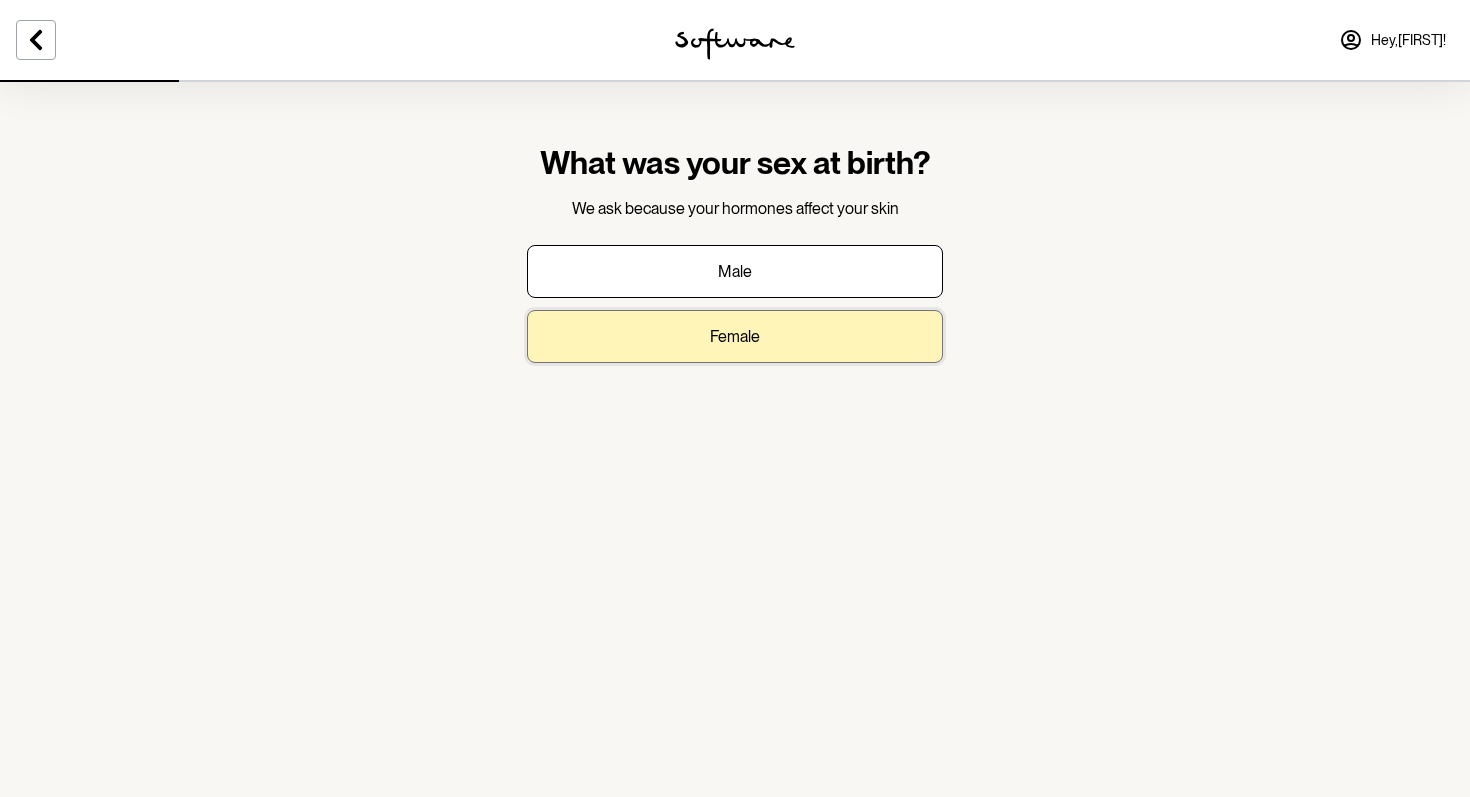 click on "Female" at bounding box center (735, 336) 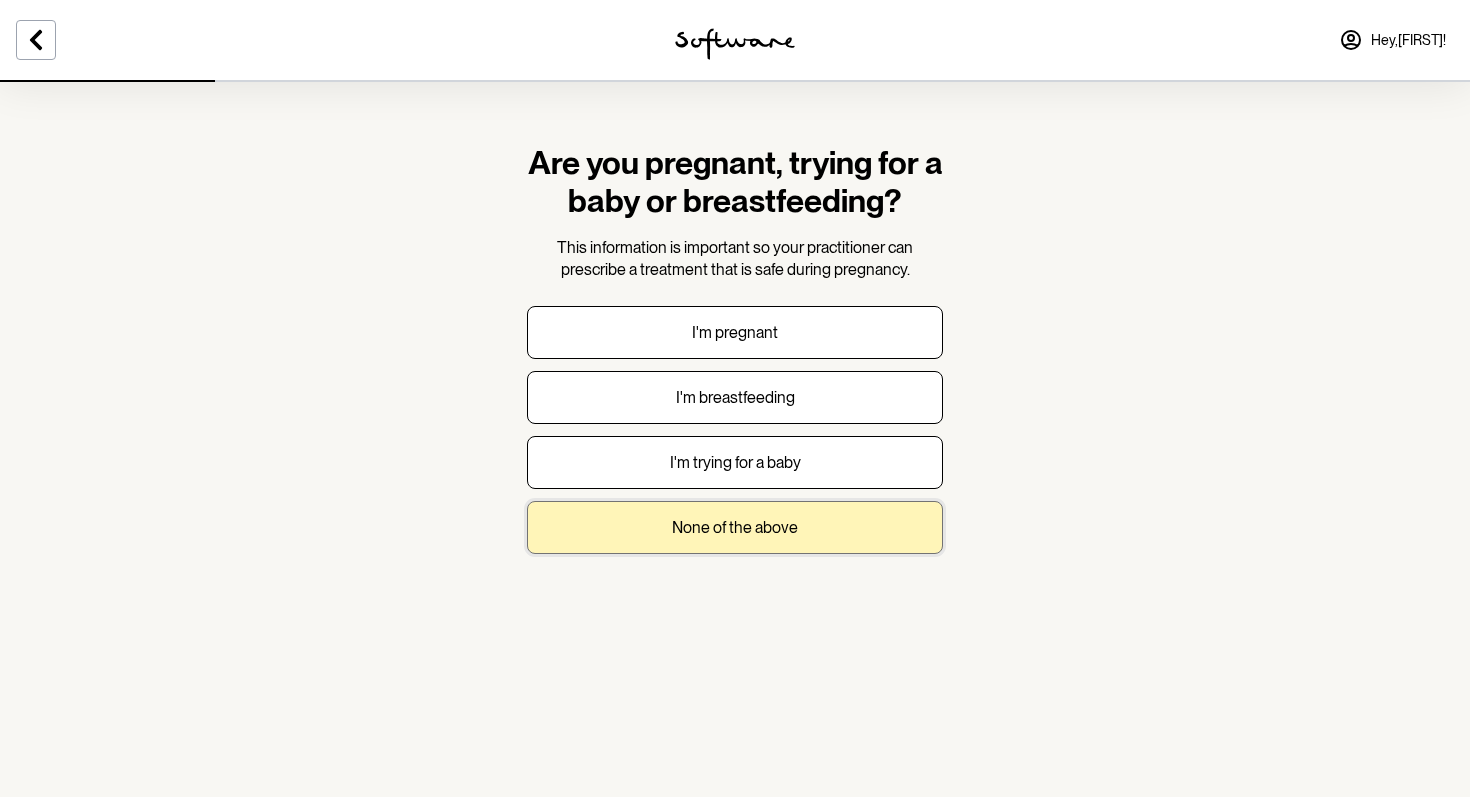 click on "None of the above" at bounding box center [735, 527] 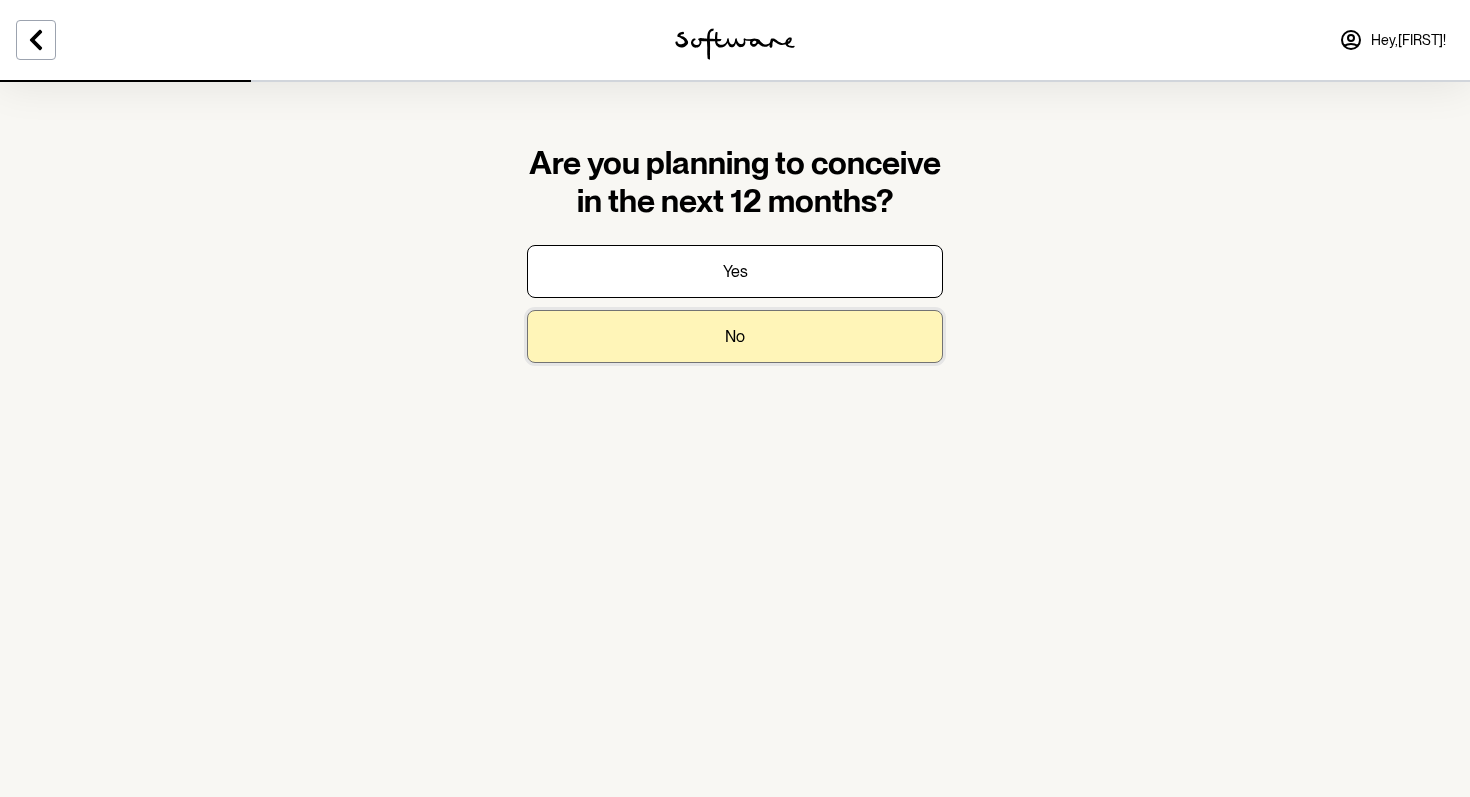 click on "No" at bounding box center [735, 336] 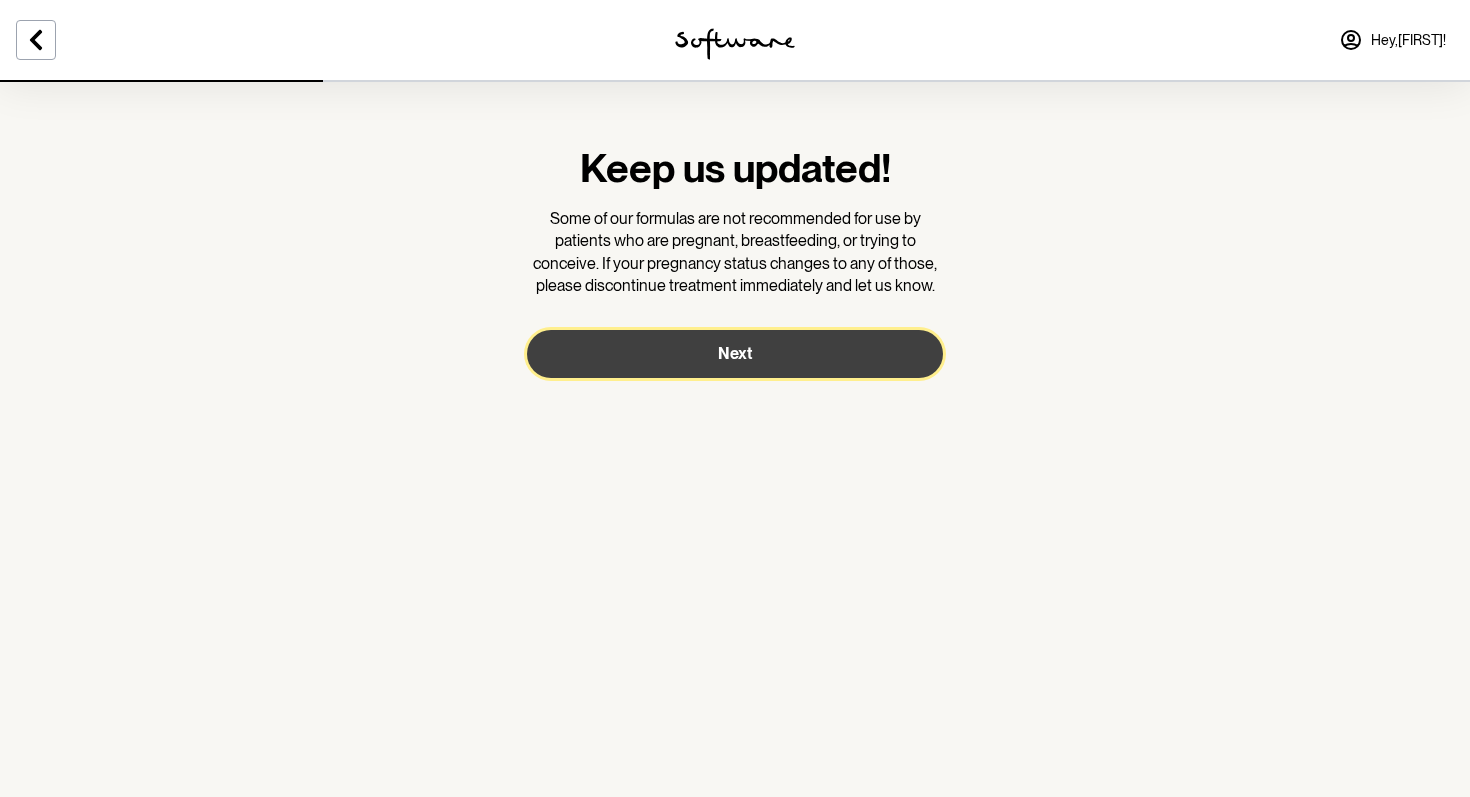 click on "Next" at bounding box center (735, 354) 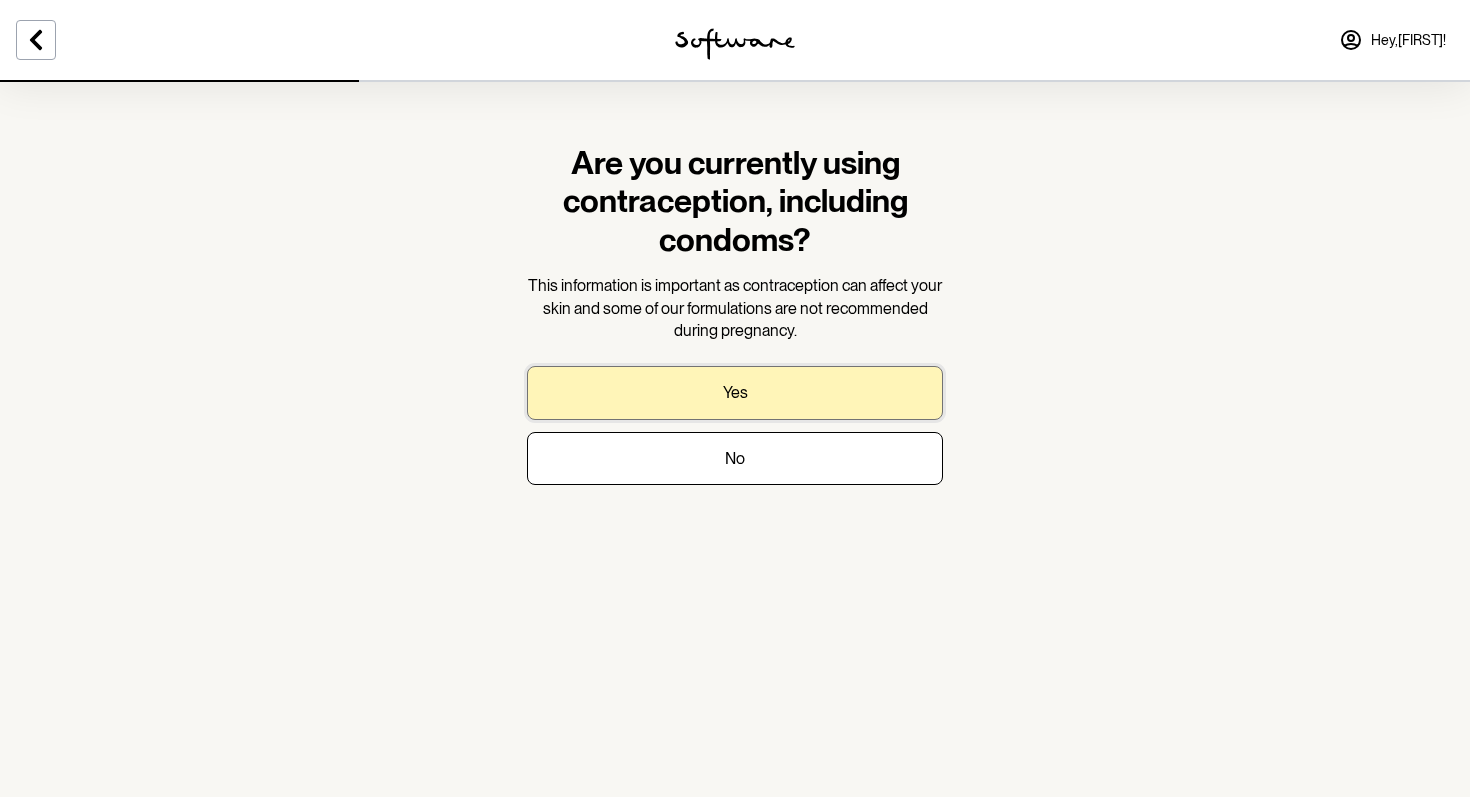 click on "Yes" at bounding box center (735, 392) 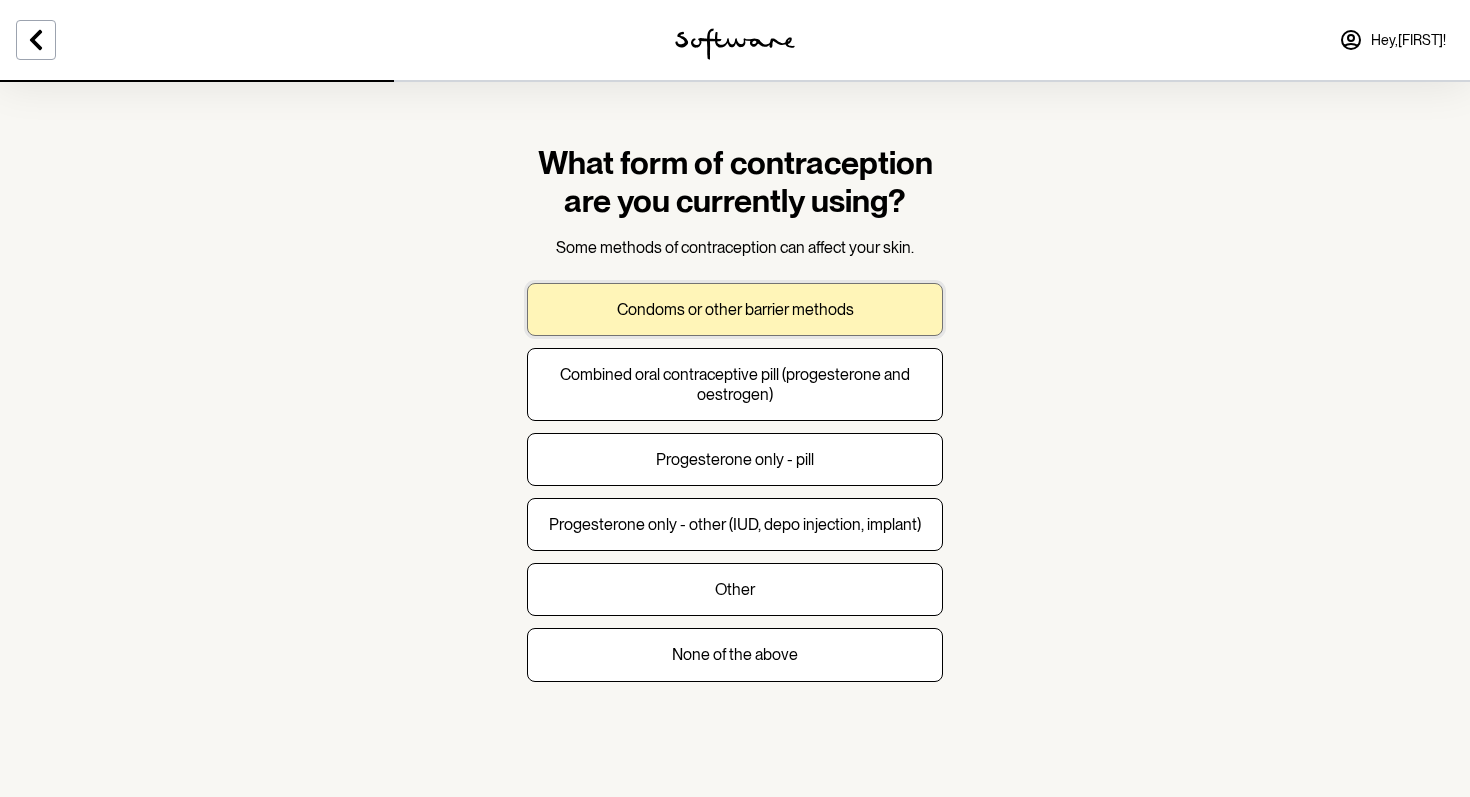 click on "Condoms or other barrier methods" at bounding box center [735, 309] 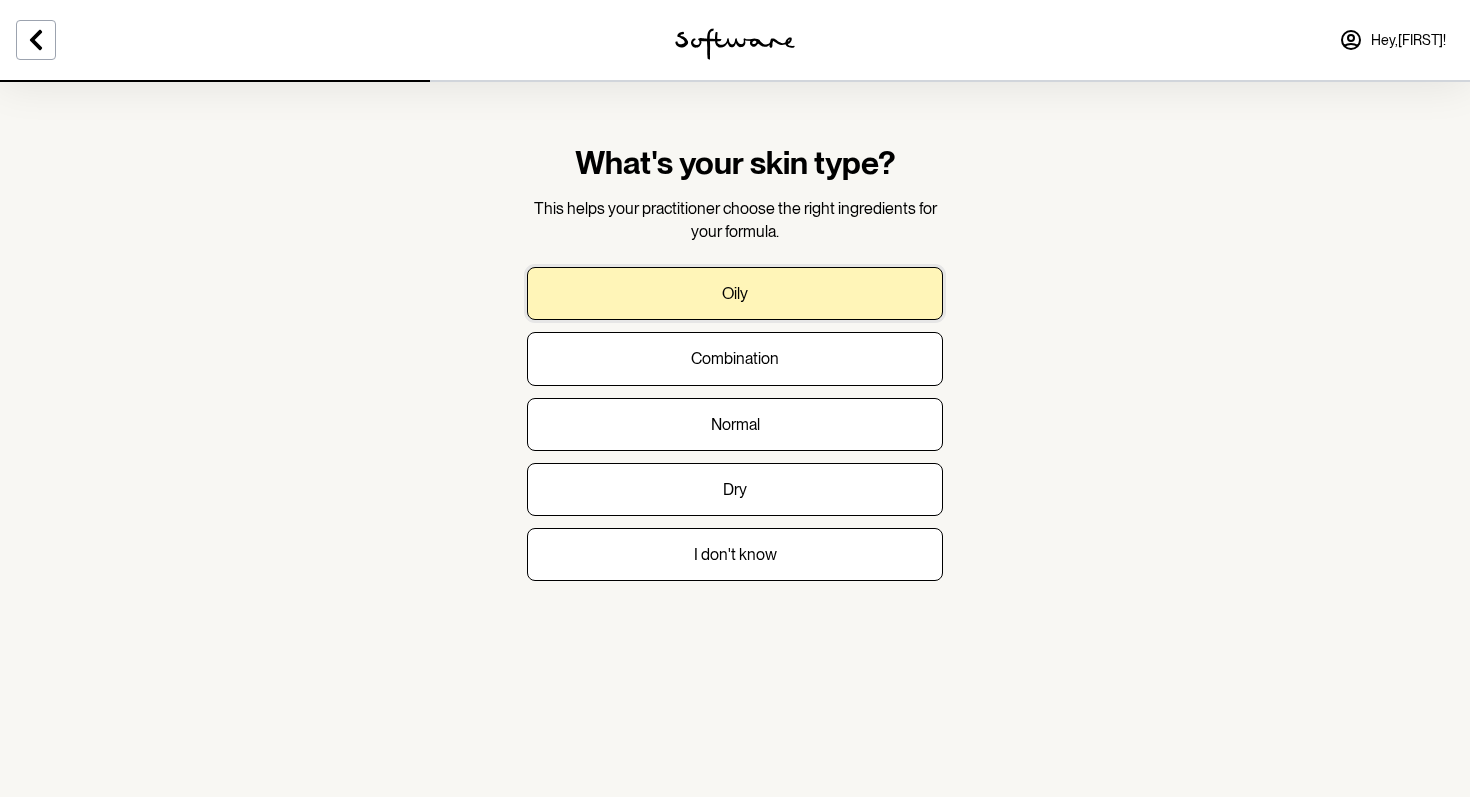 click on "Oily" at bounding box center [735, 293] 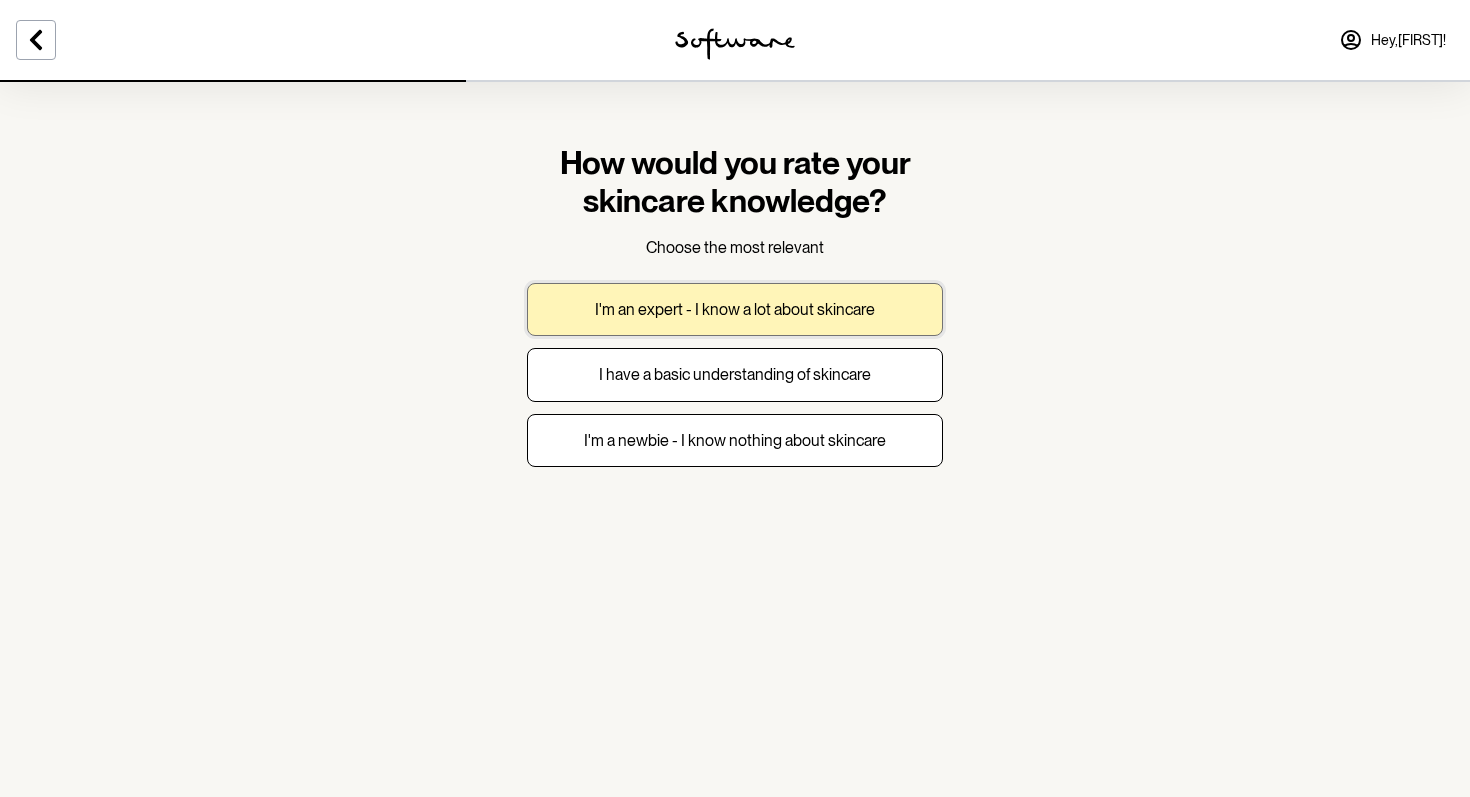 click on "I'm an expert - I know a lot about skincare" at bounding box center (735, 309) 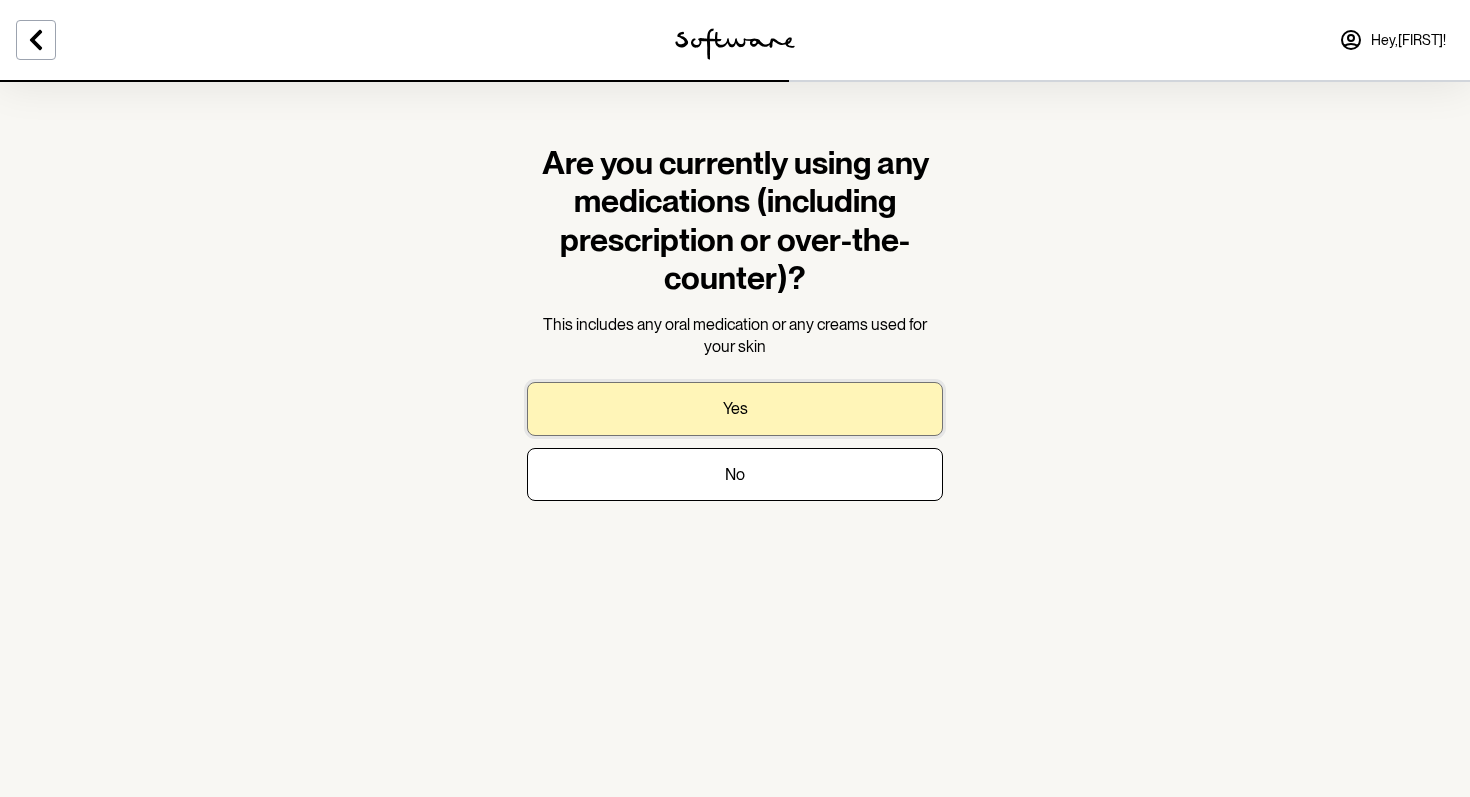 click on "Yes" at bounding box center (735, 408) 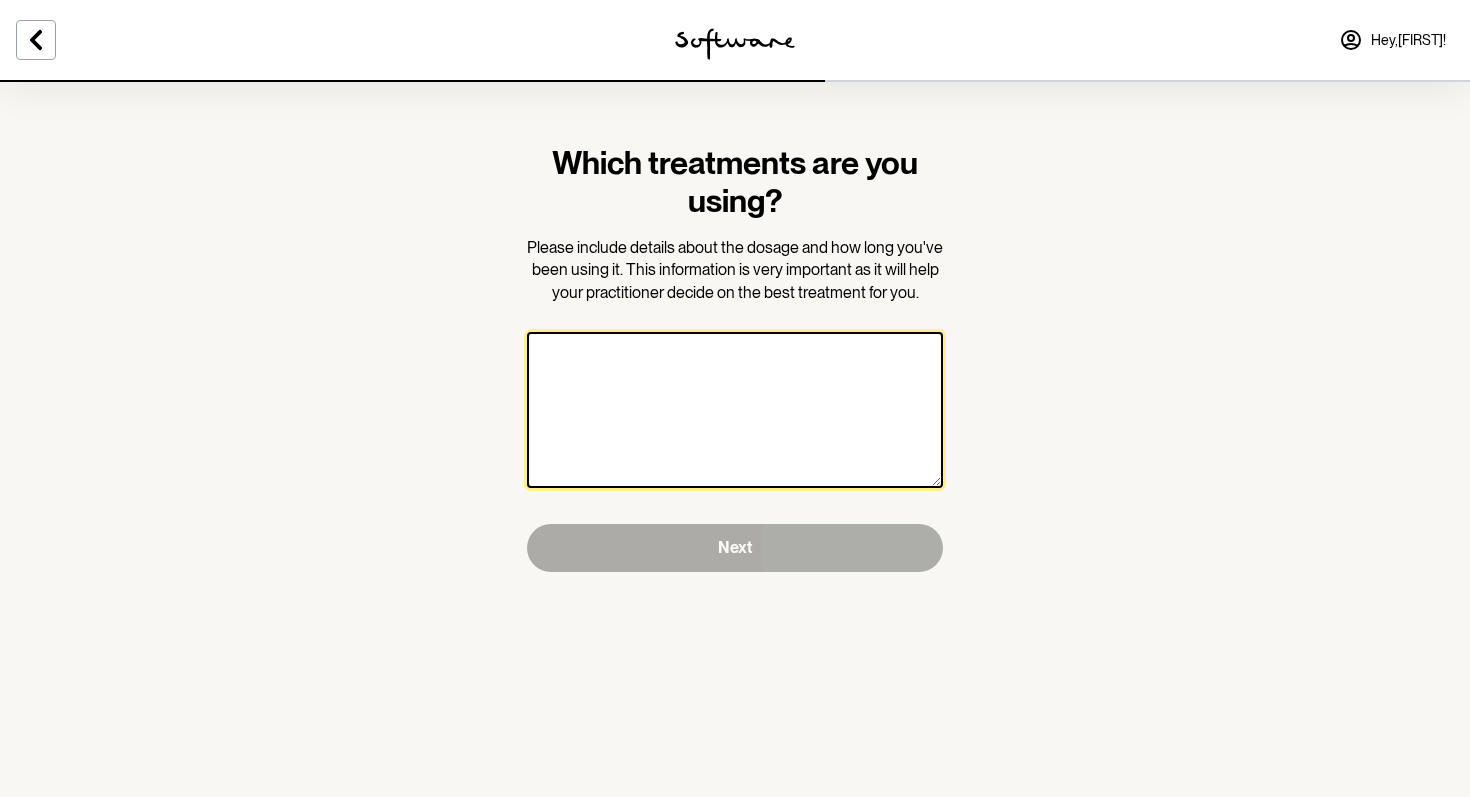 click at bounding box center (735, 410) 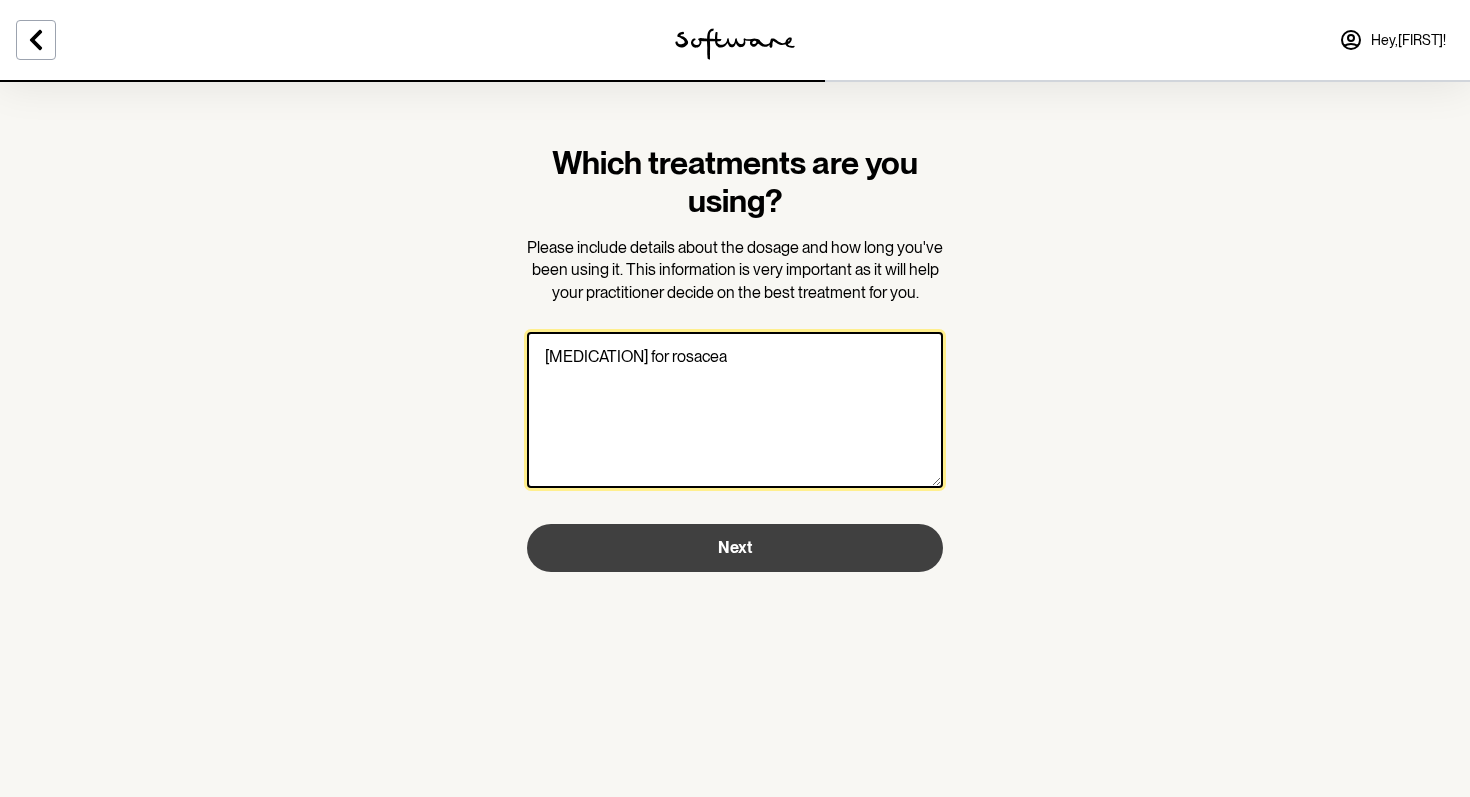 type on "[MEDICATION] for rosacea" 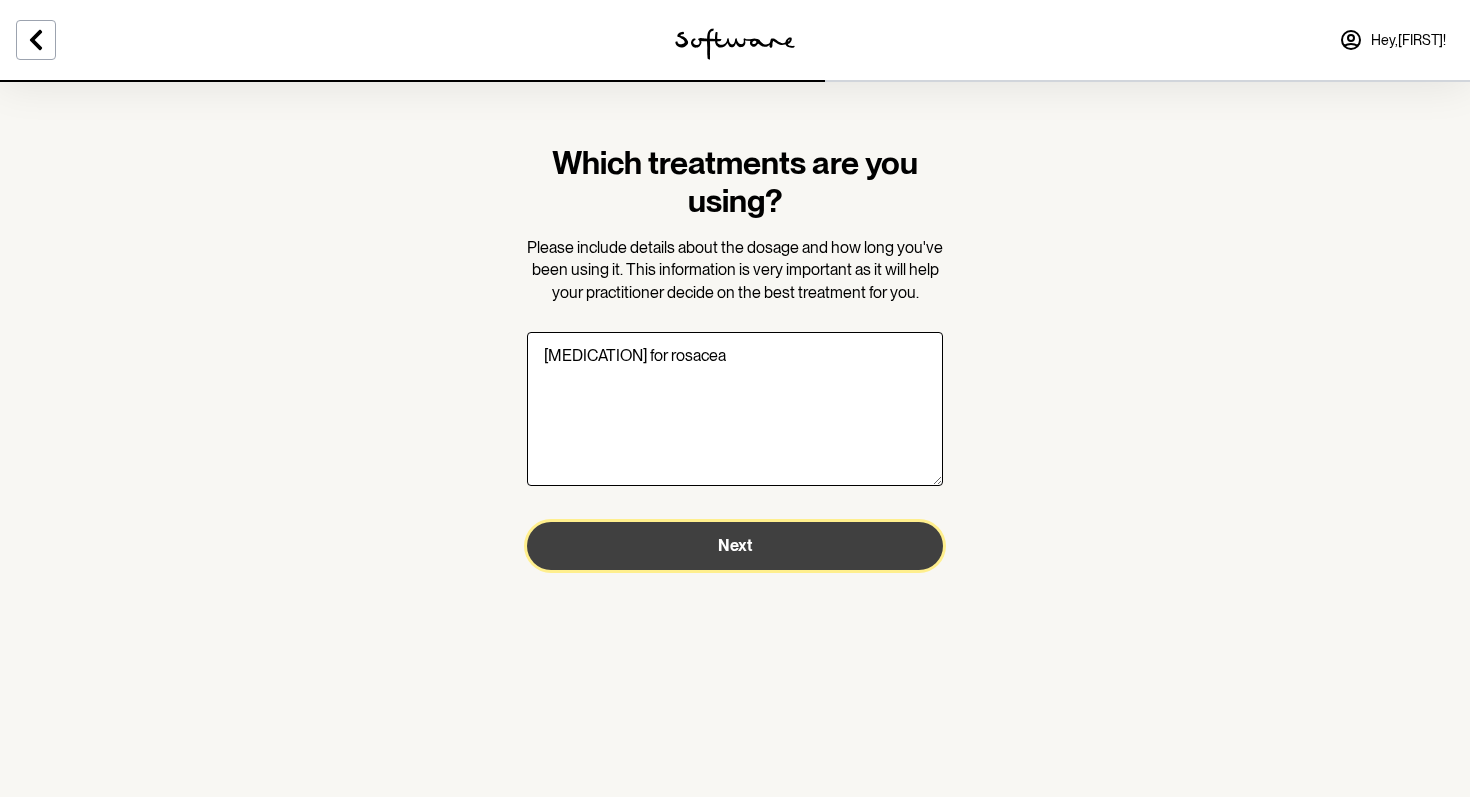 click on "Next" at bounding box center [735, 546] 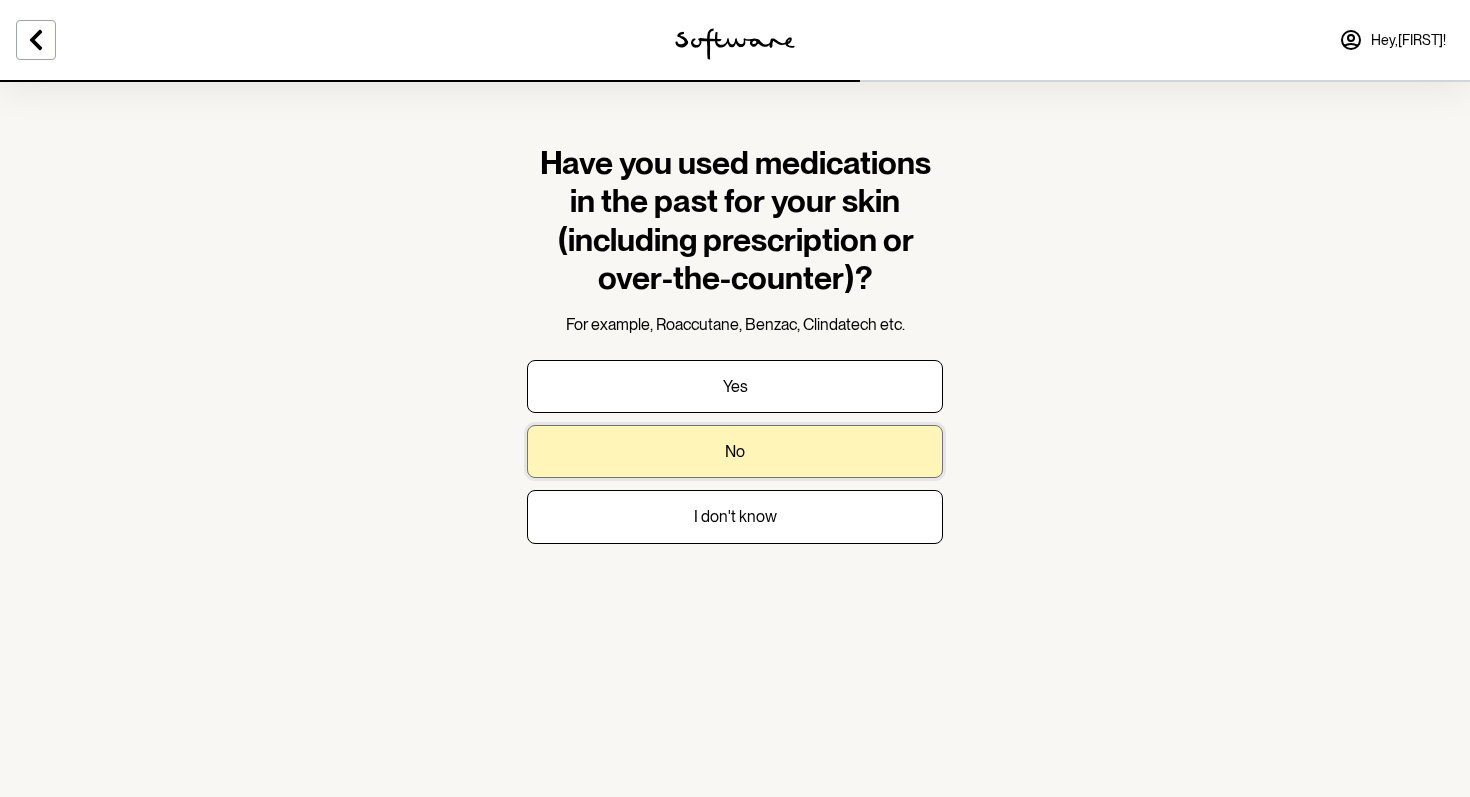 click on "No" at bounding box center (735, 451) 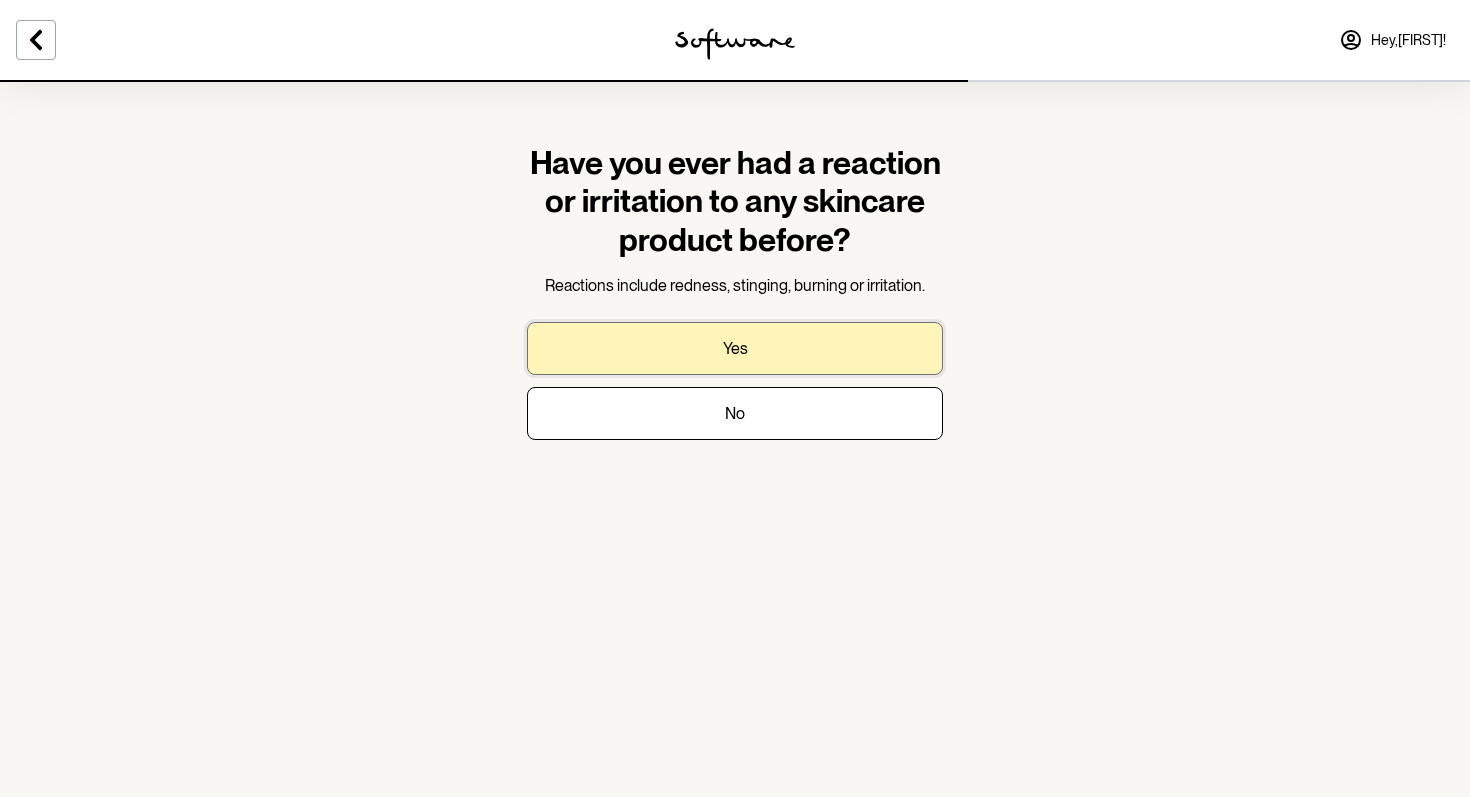 click on "Yes" at bounding box center [735, 348] 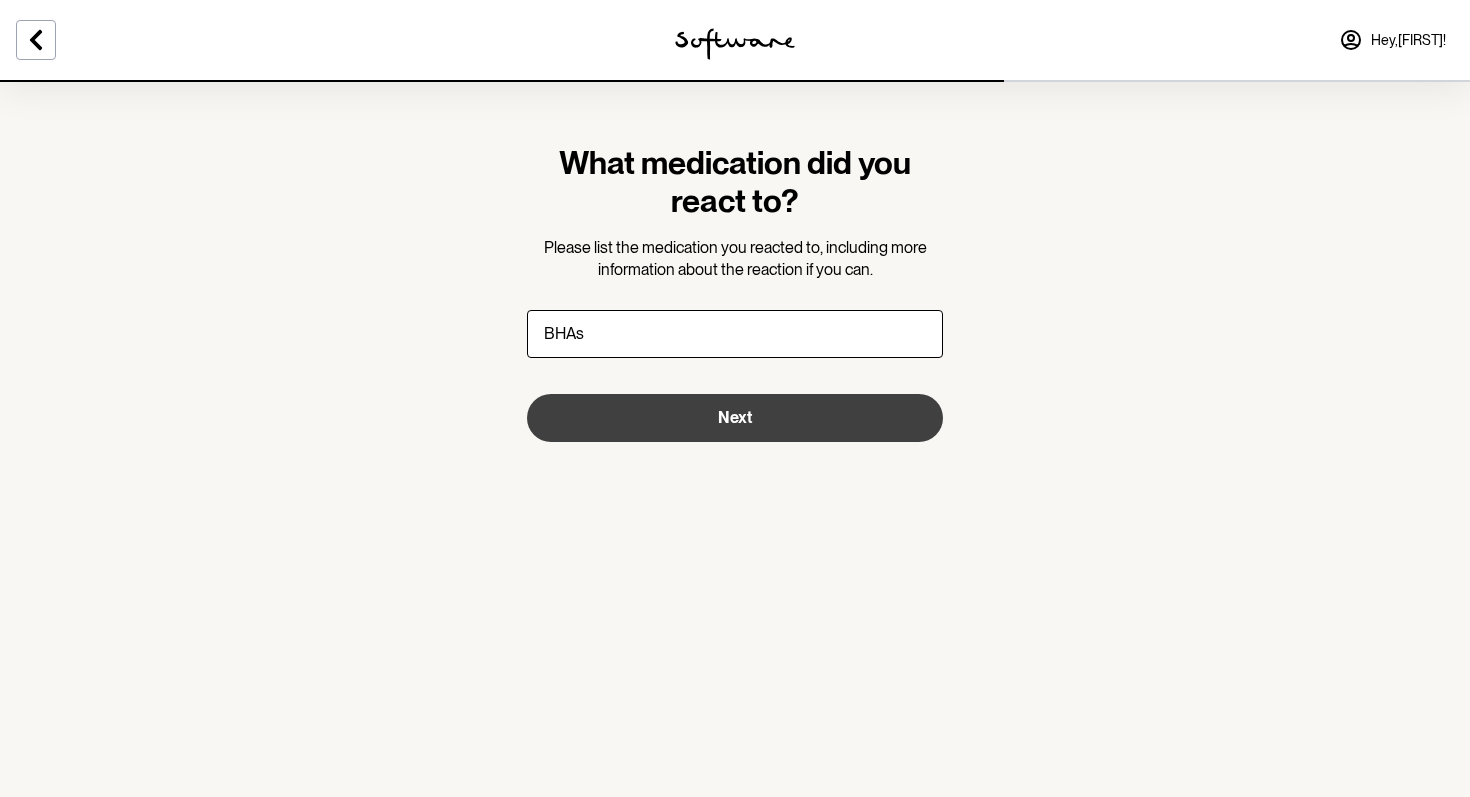 type on "BHAs" 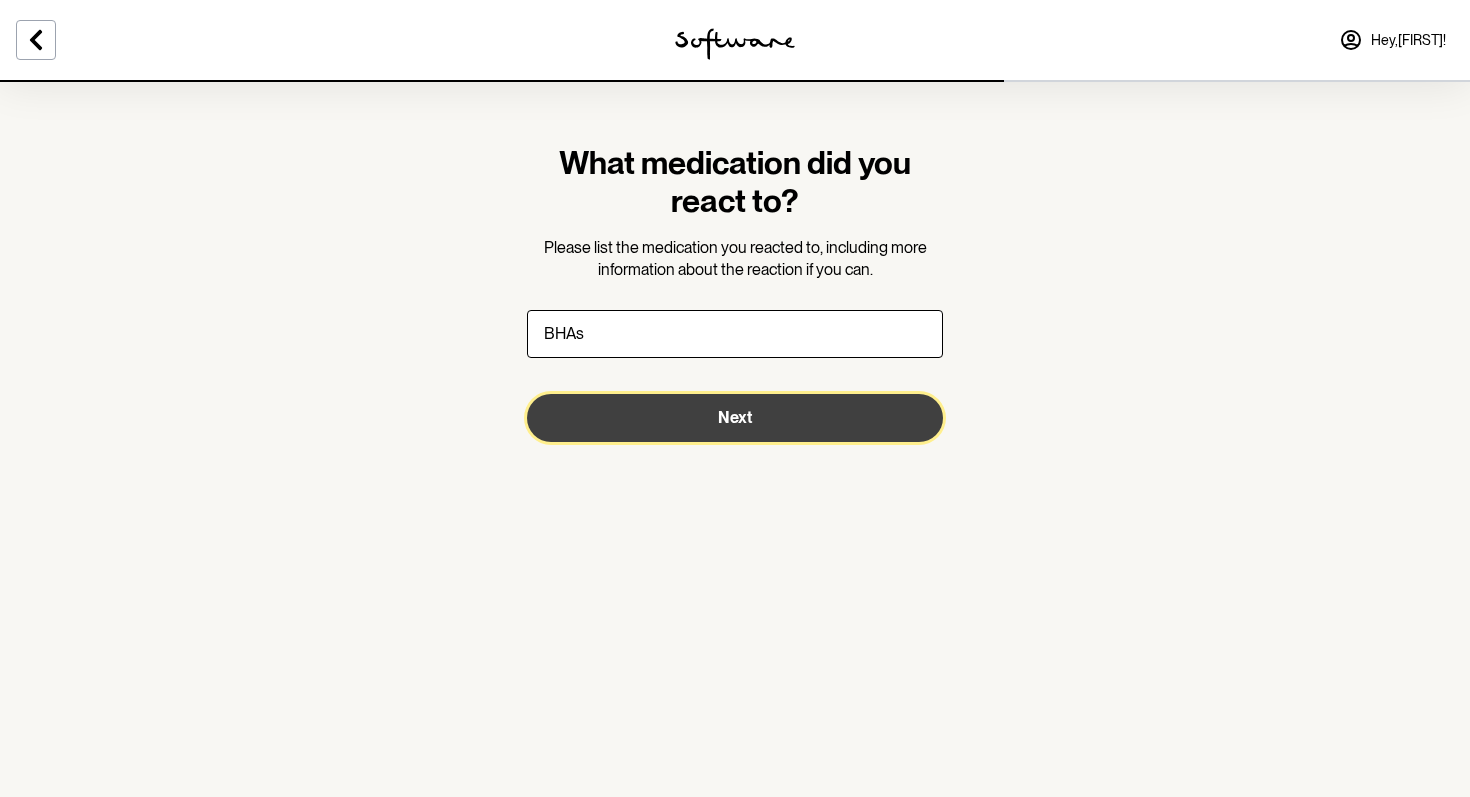 click on "Next" at bounding box center [735, 418] 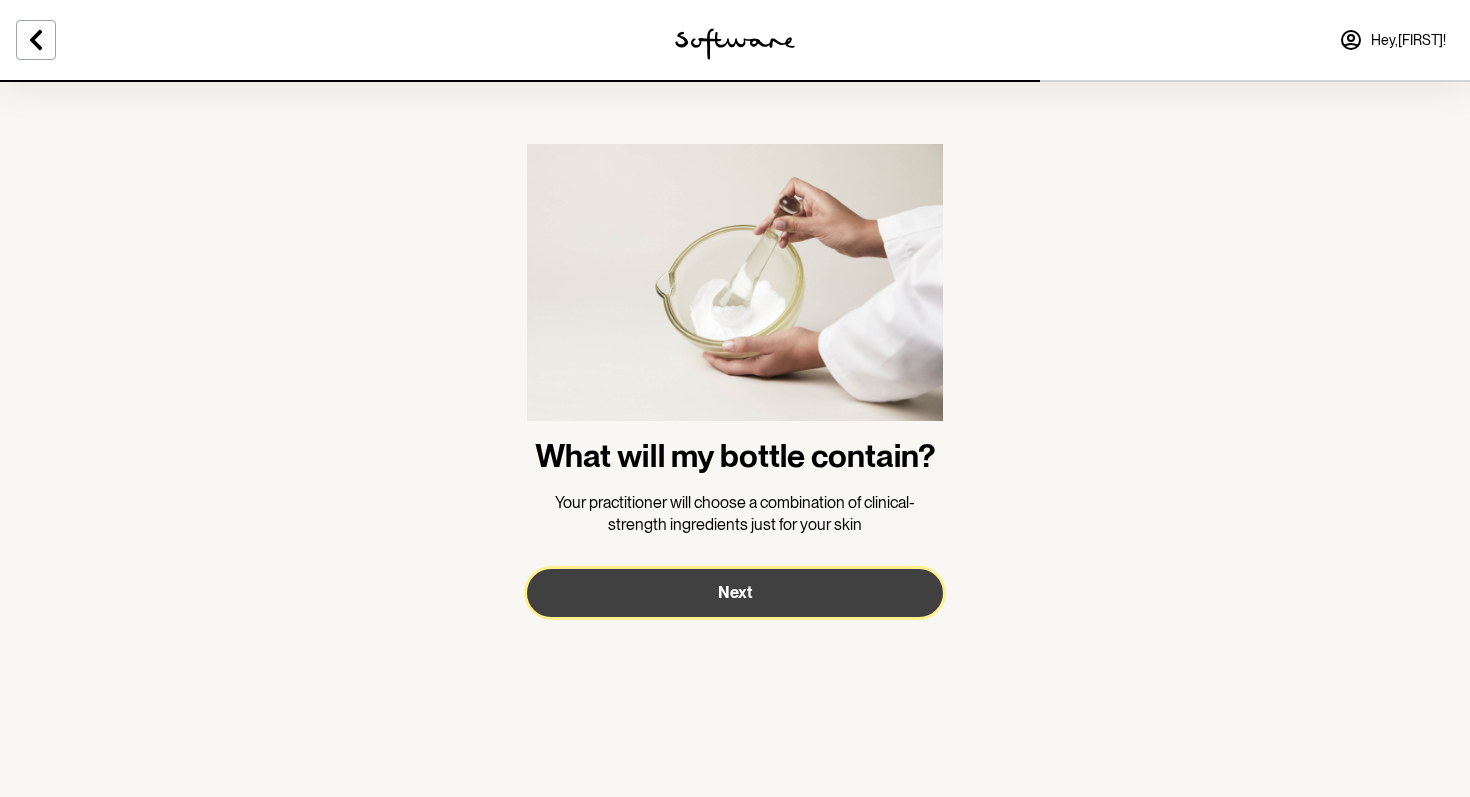 click on "Next" at bounding box center [735, 592] 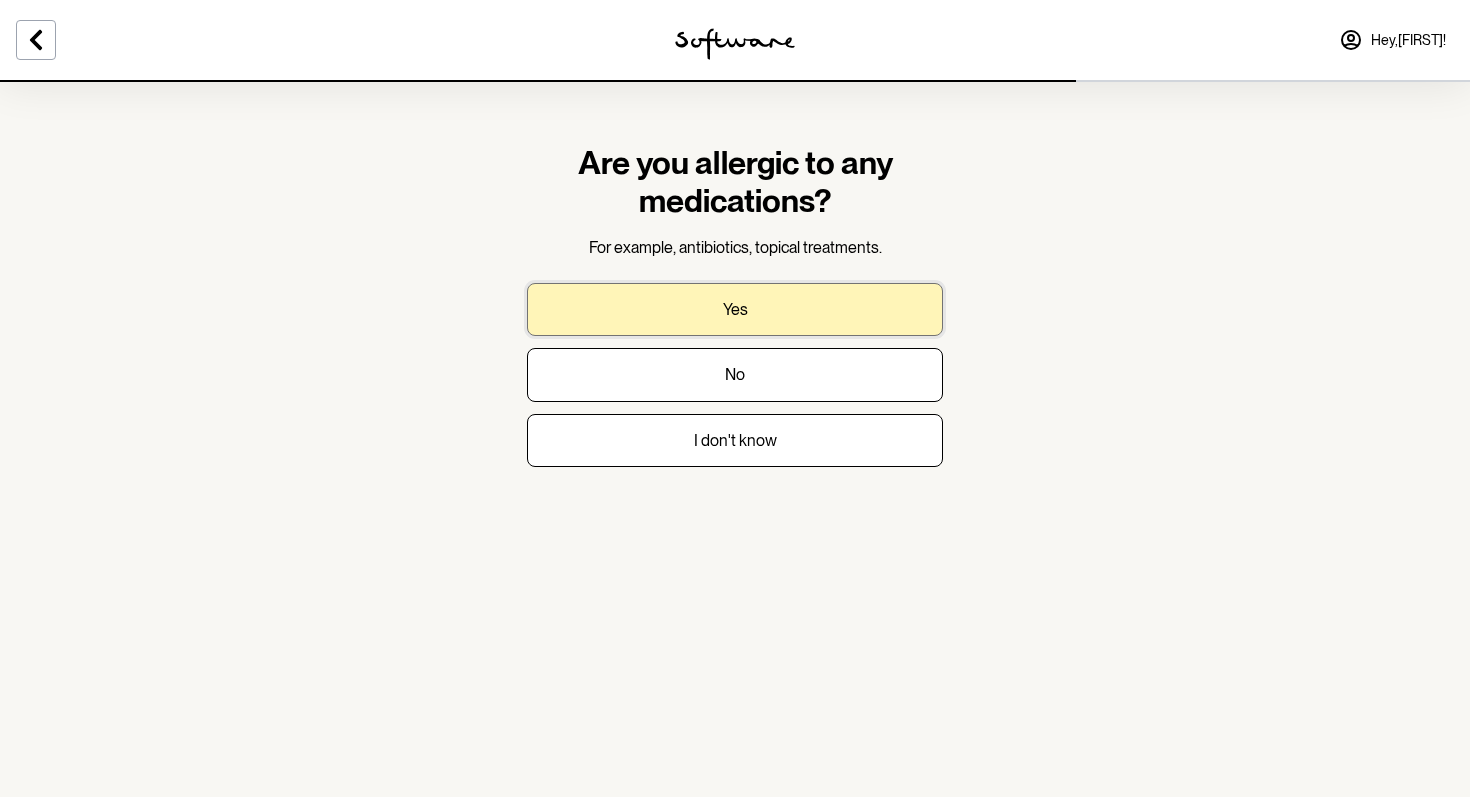 click on "Yes" at bounding box center [735, 309] 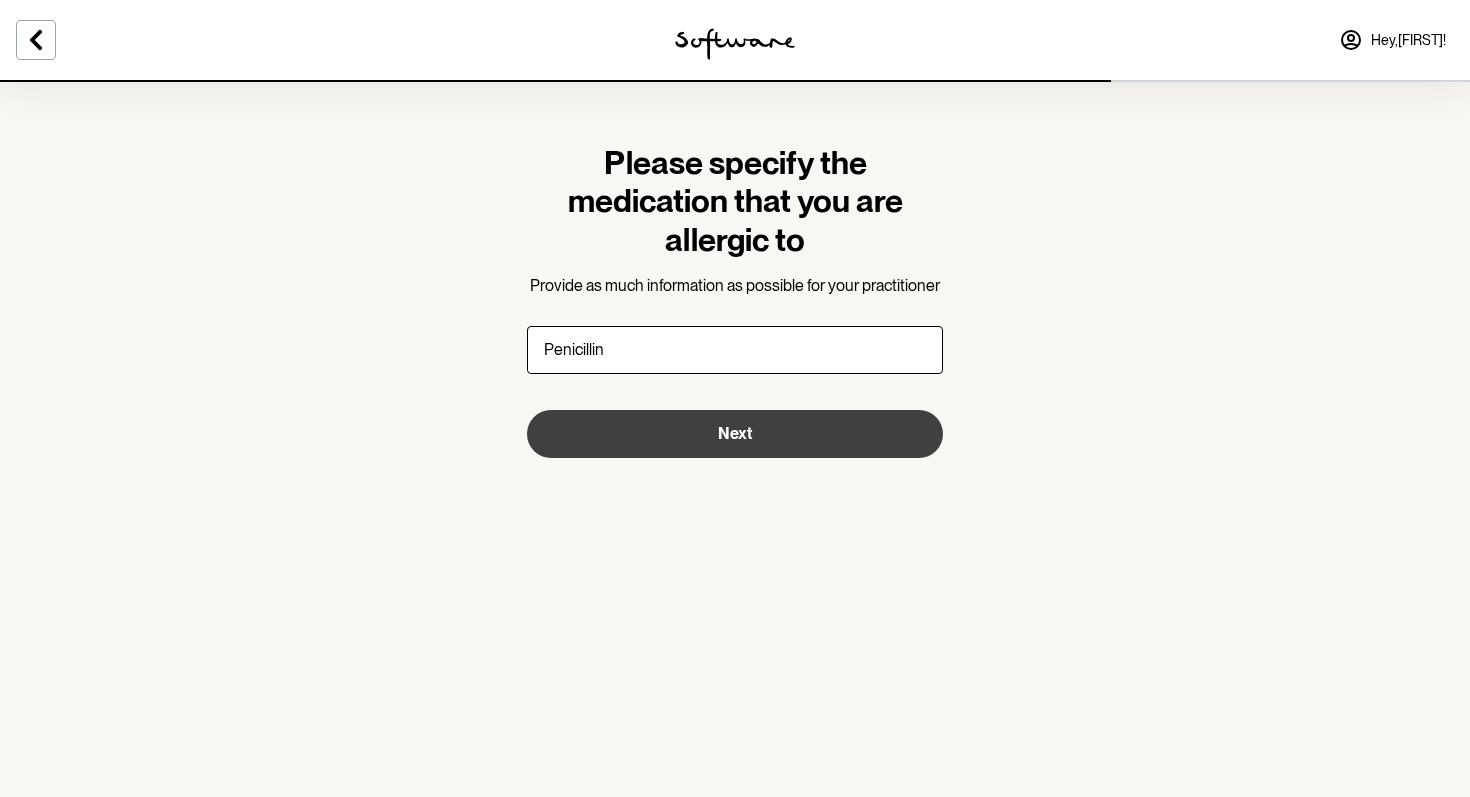type on "Penicillin" 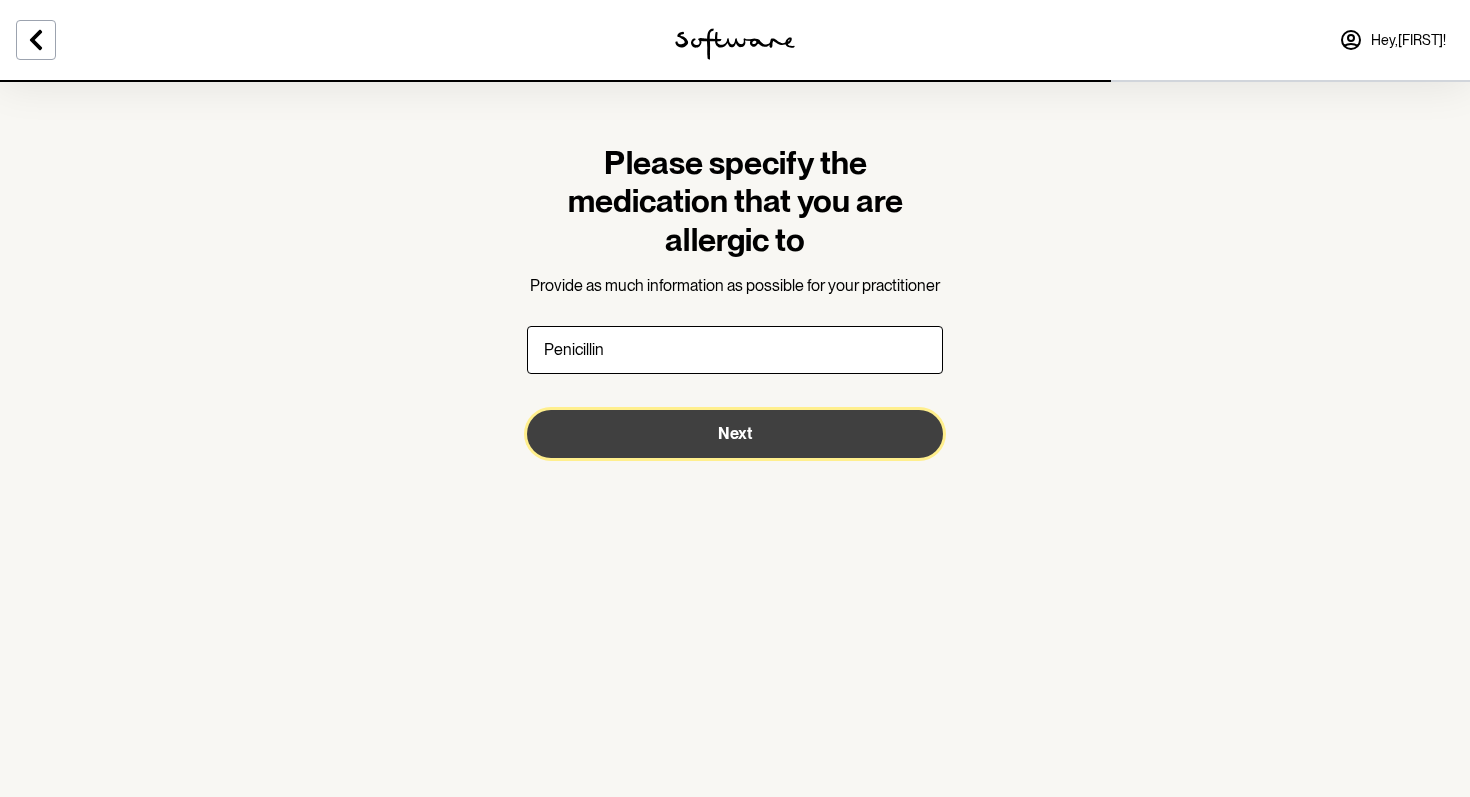 click on "Next" at bounding box center (735, 434) 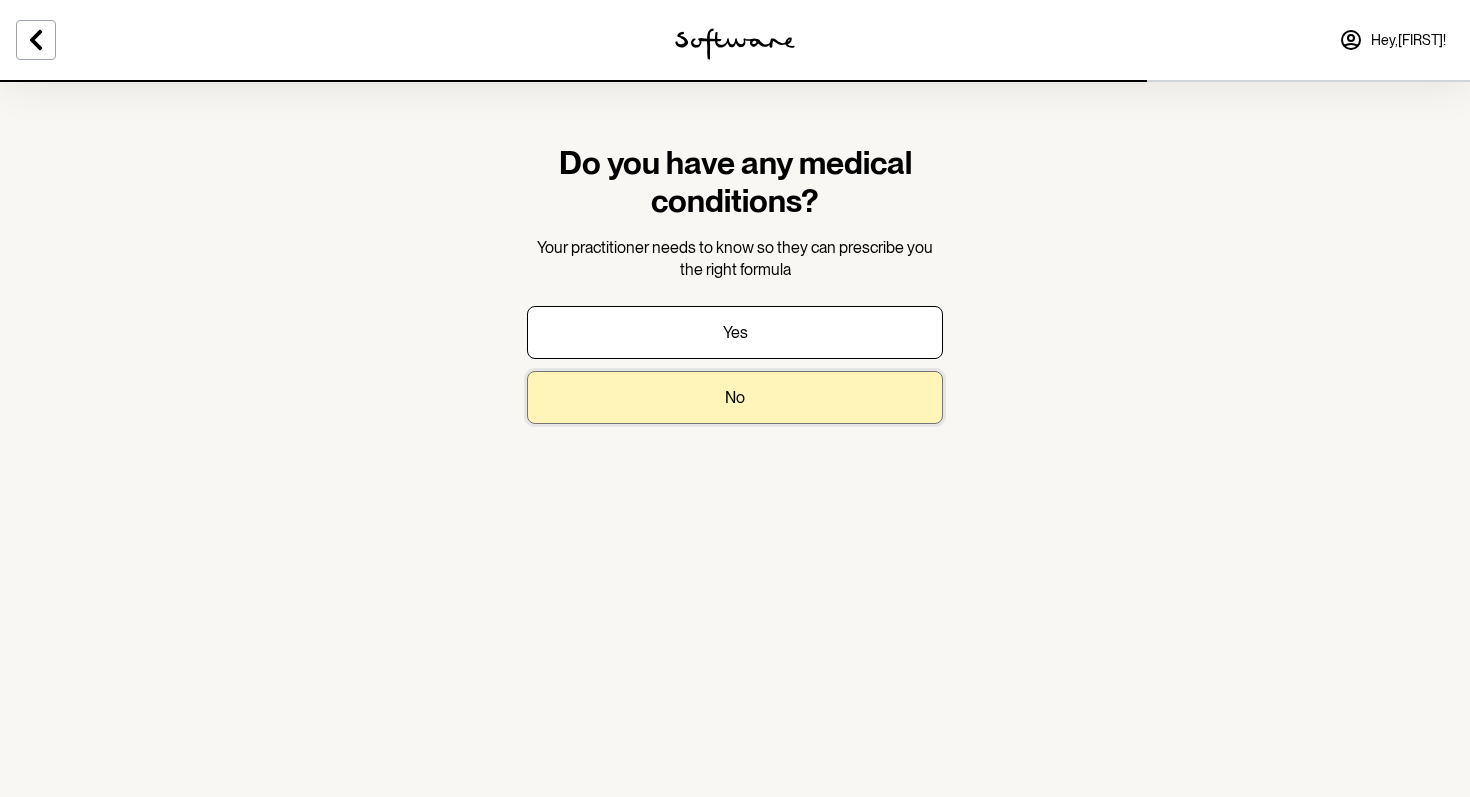 click on "No" at bounding box center (735, 397) 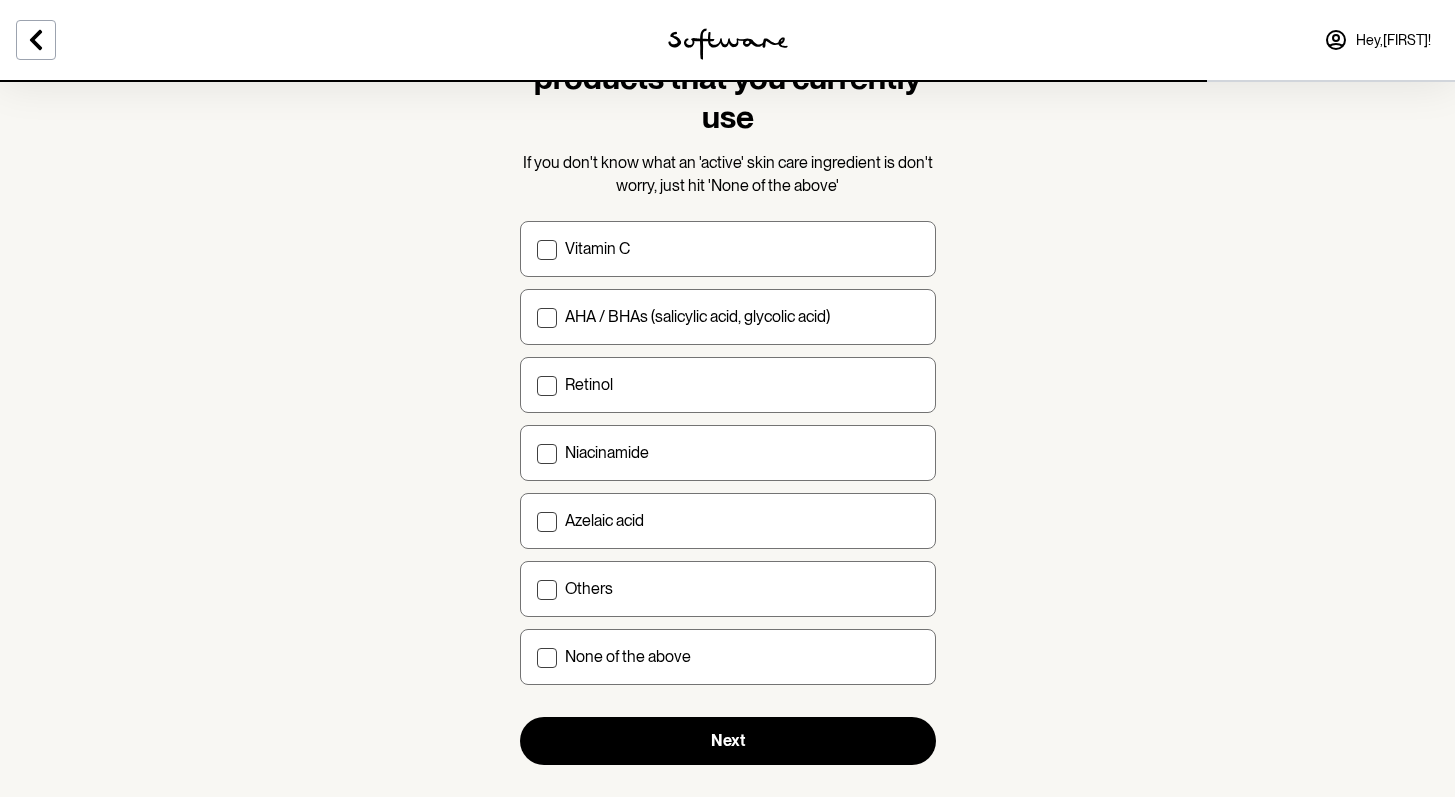 scroll, scrollTop: 119, scrollLeft: 0, axis: vertical 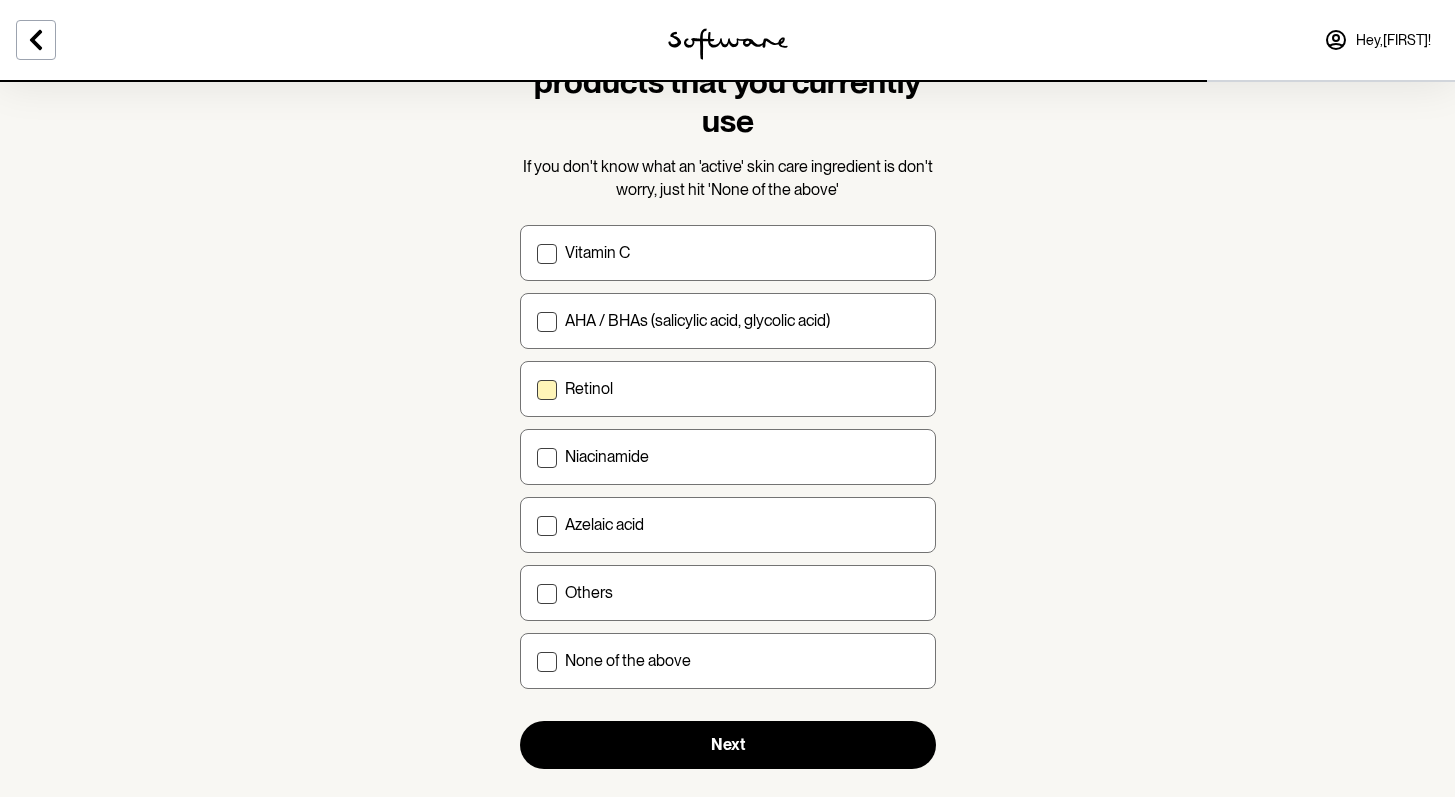 click on "Retinol" at bounding box center [728, 389] 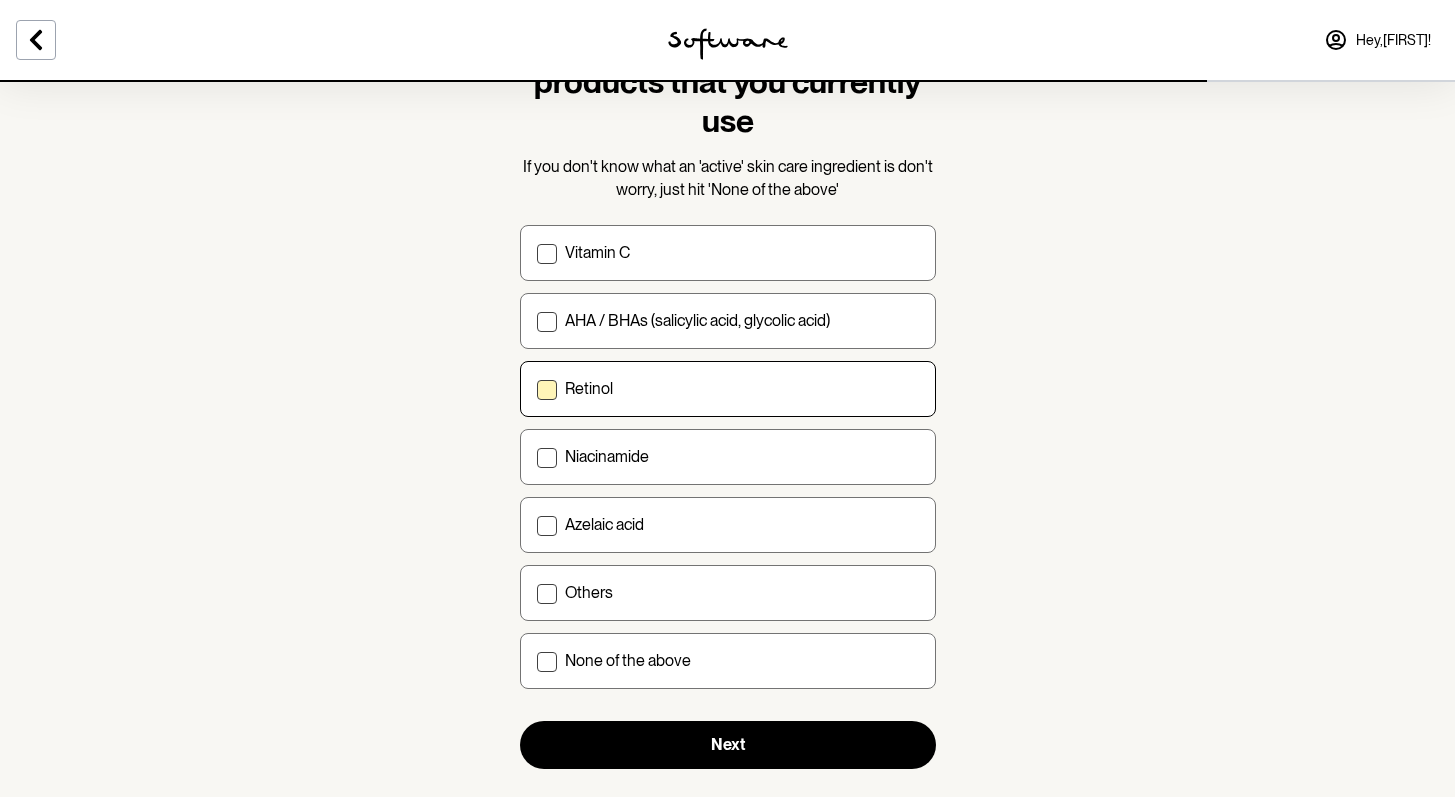 click on "Retinol" at bounding box center [536, 389] 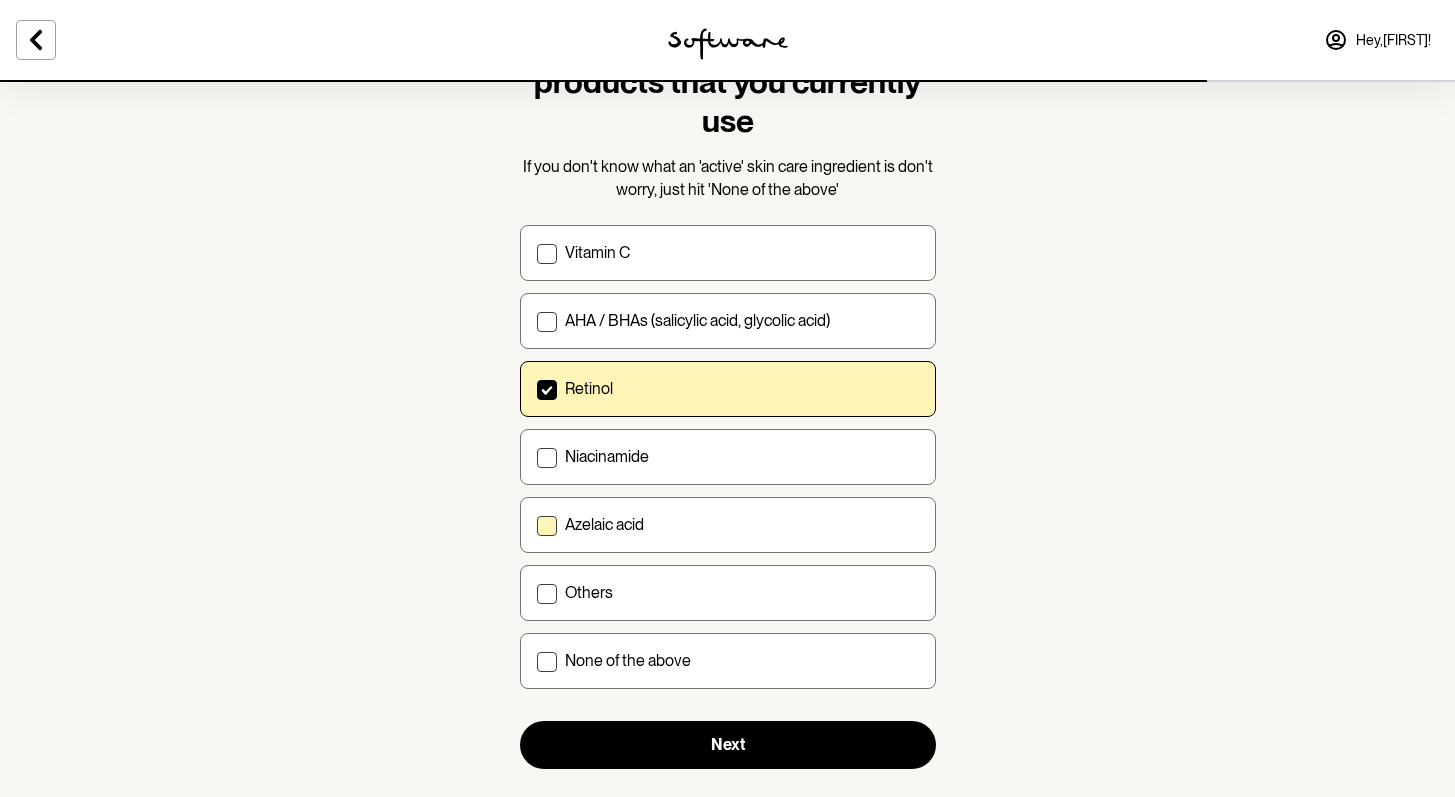 click on "Azelaic acid" at bounding box center (728, 525) 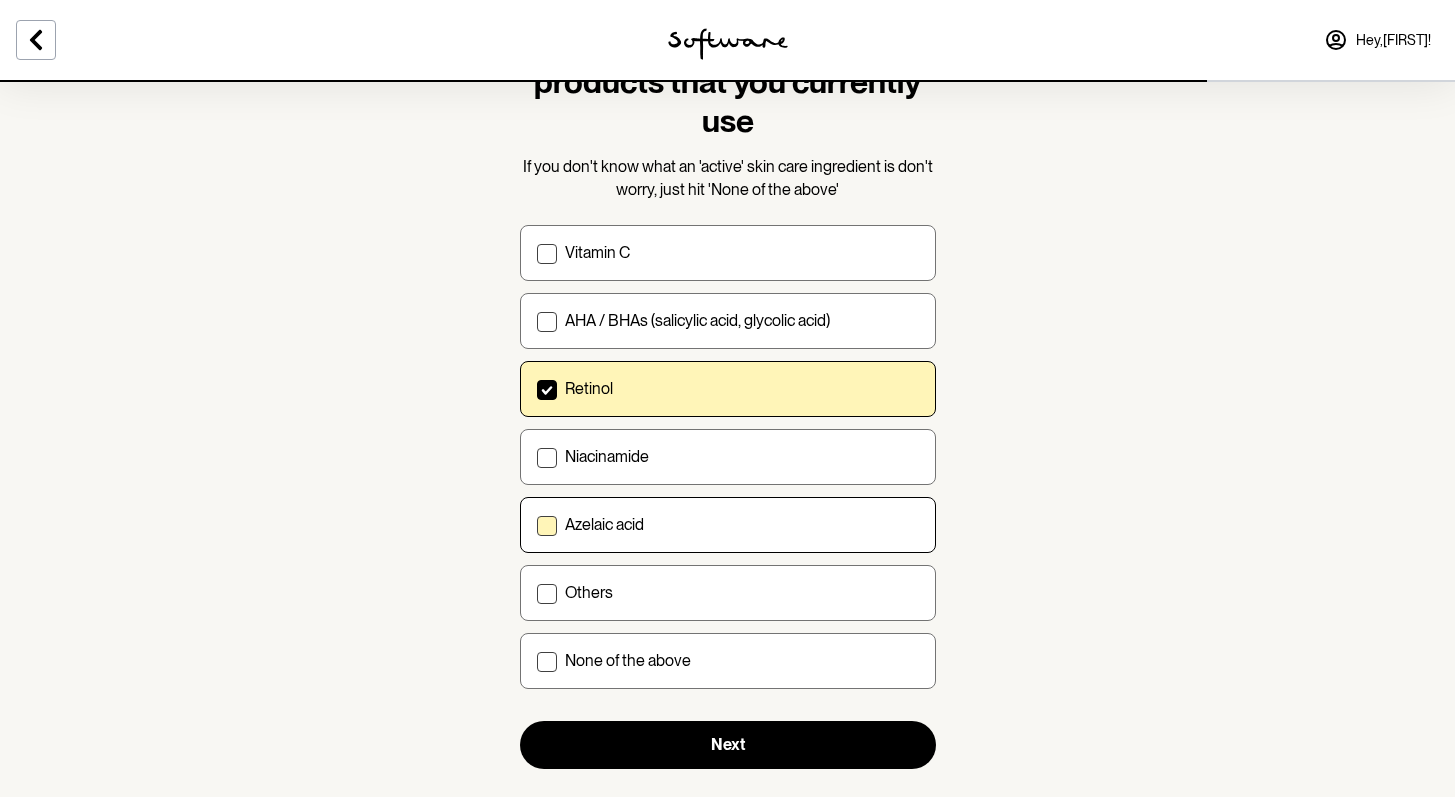 click on "Azelaic acid" at bounding box center [536, 525] 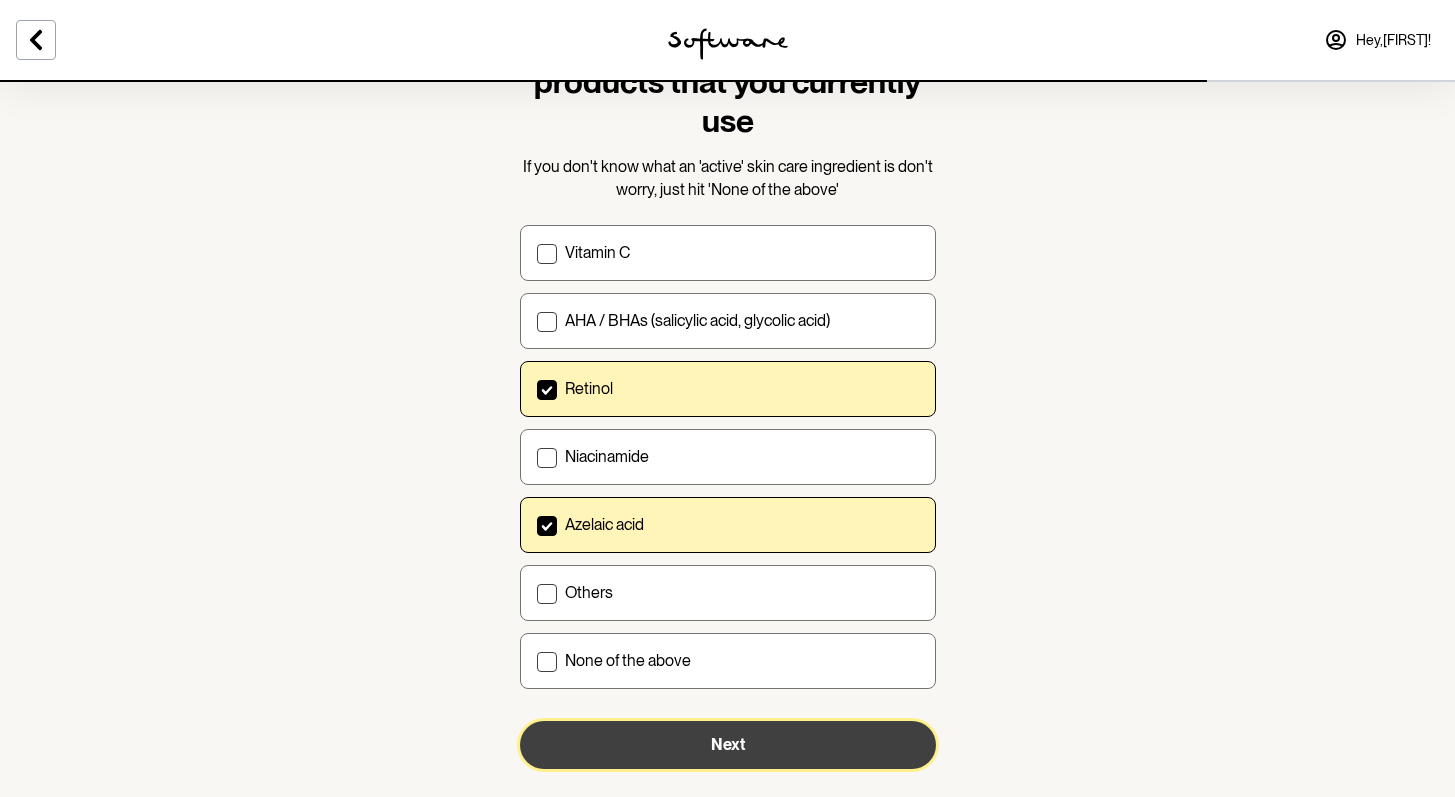 click on "Next" at bounding box center (728, 744) 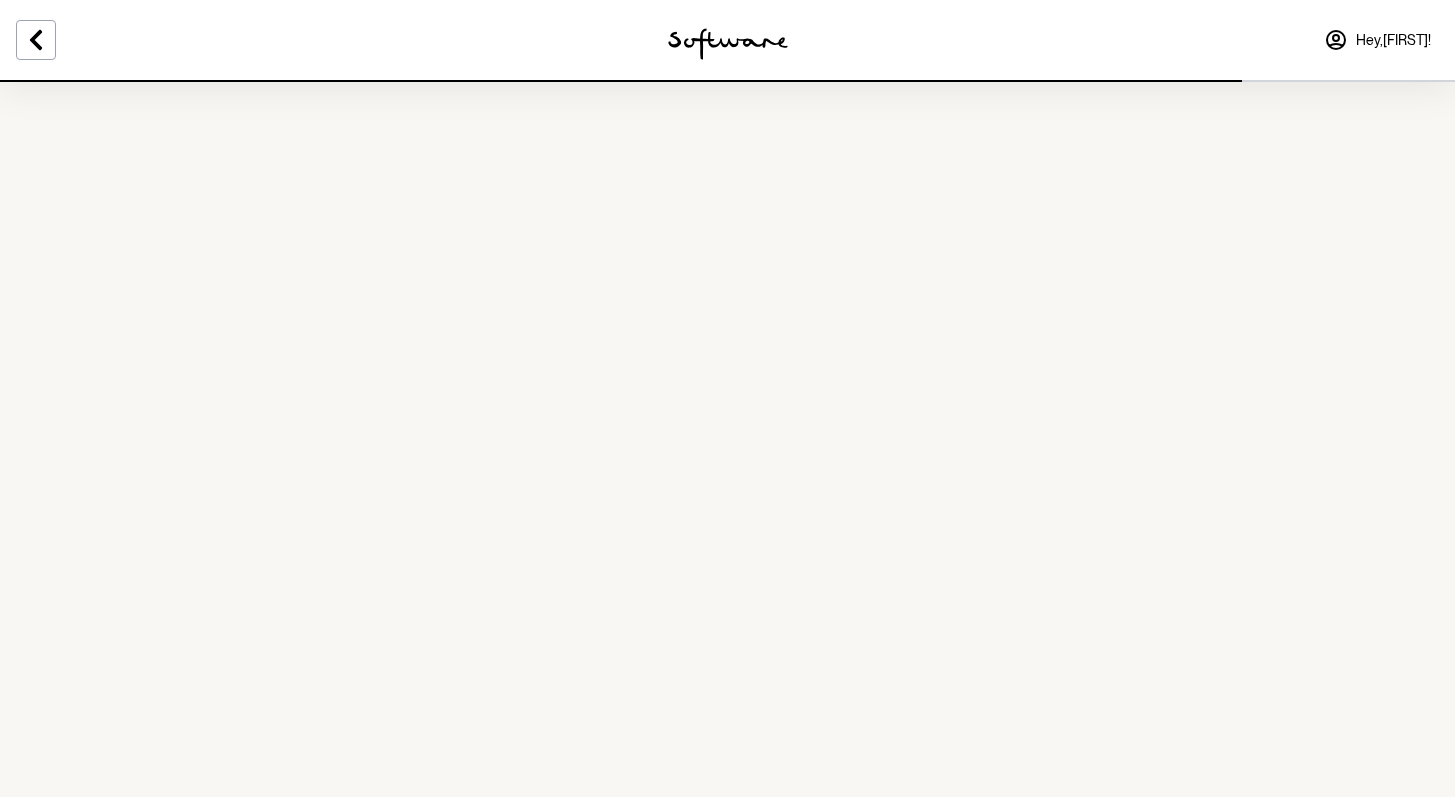 scroll, scrollTop: 0, scrollLeft: 0, axis: both 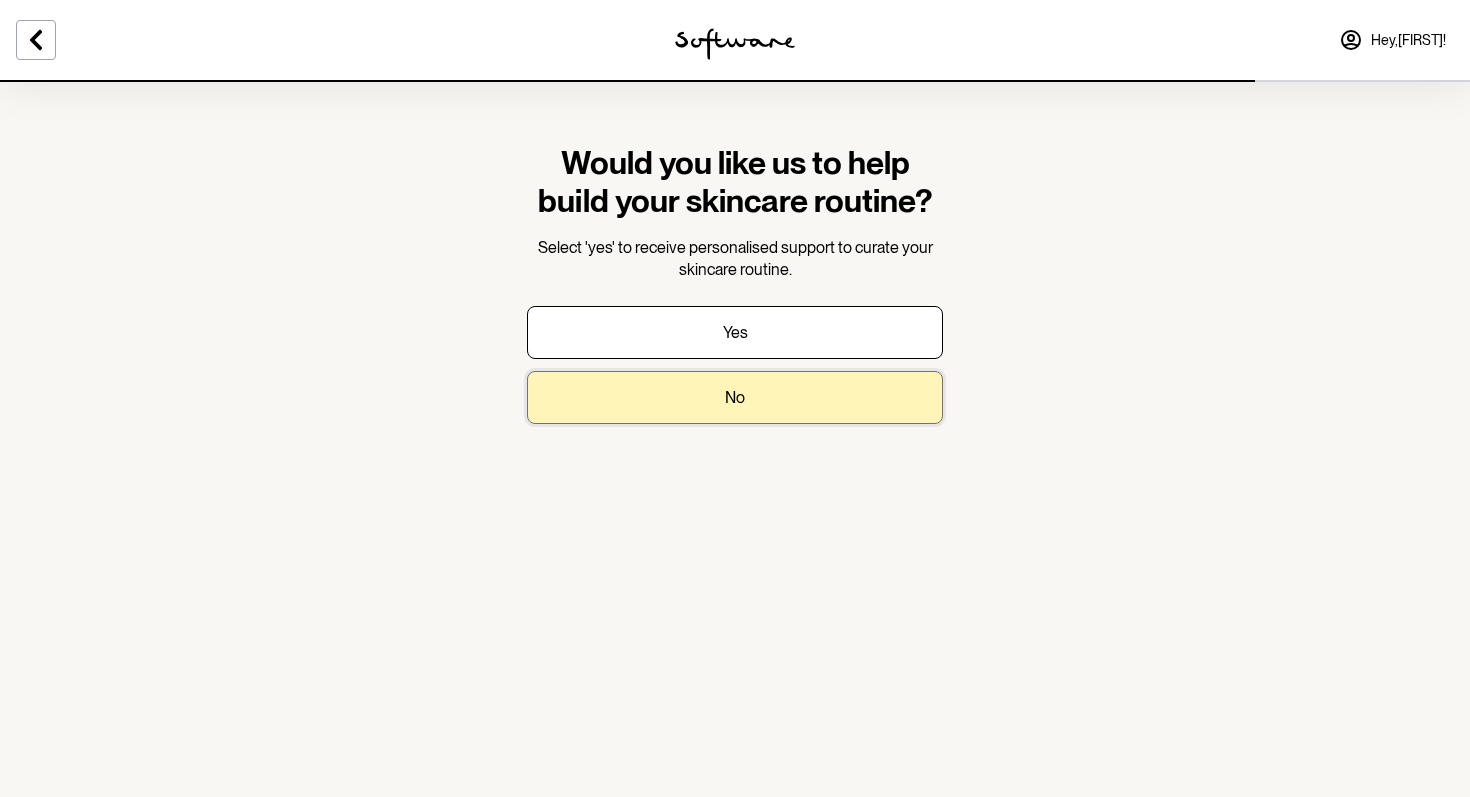 click on "No" at bounding box center [735, 397] 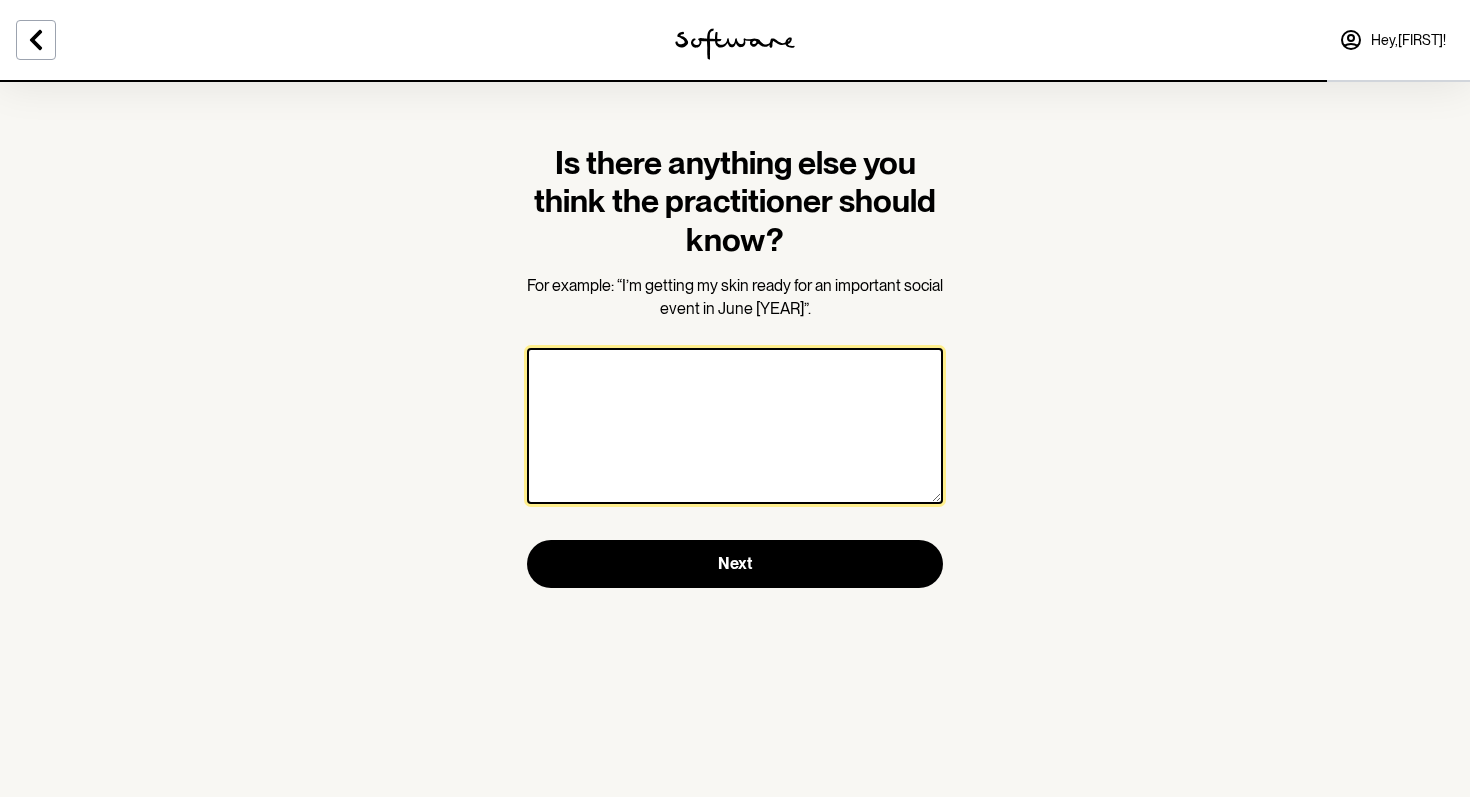 click at bounding box center (735, 426) 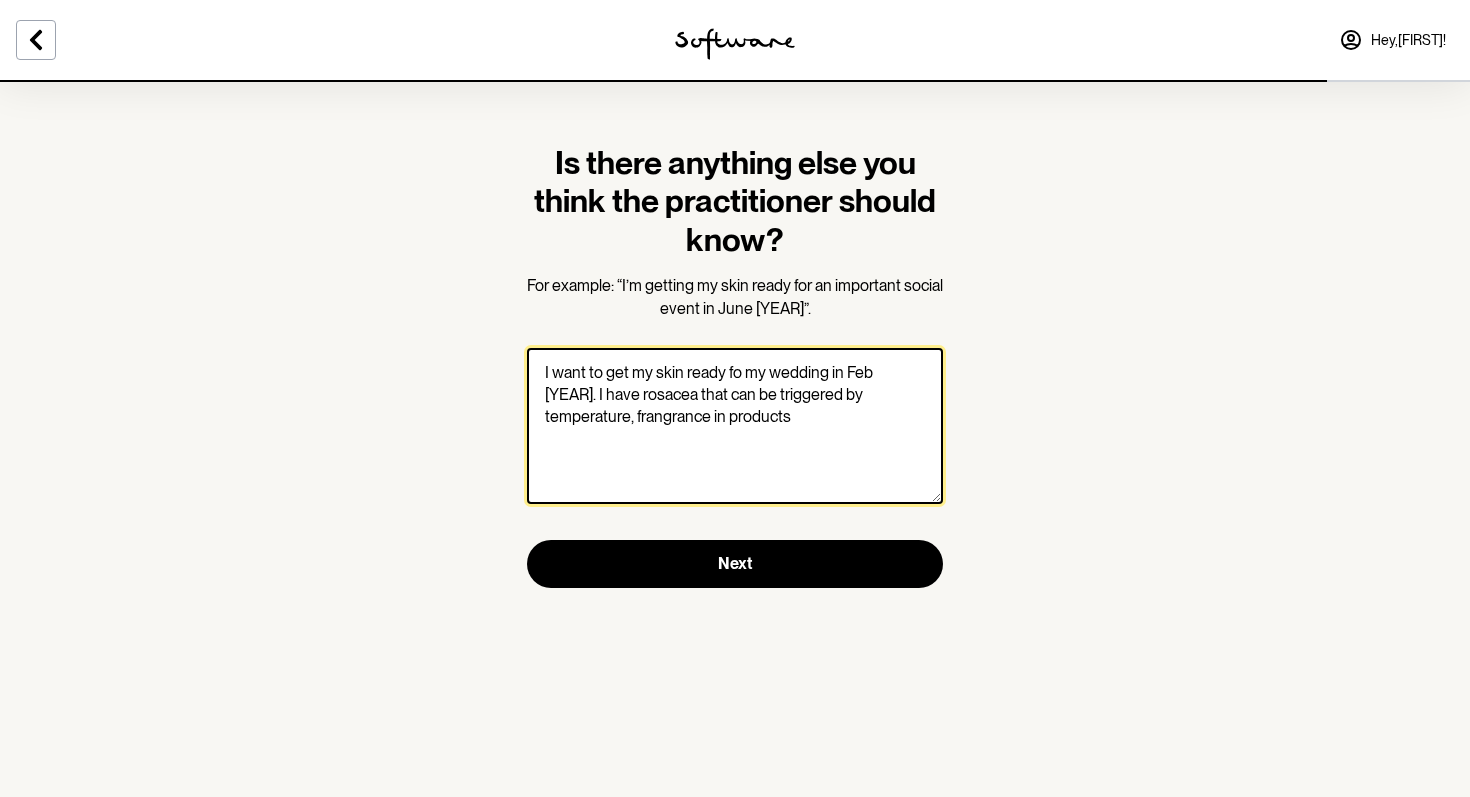 click on "I want to get my skin ready fo my wedding in Feb [YEAR]. I have rosacea that can be triggered by temperature, frangrance in products" at bounding box center (735, 426) 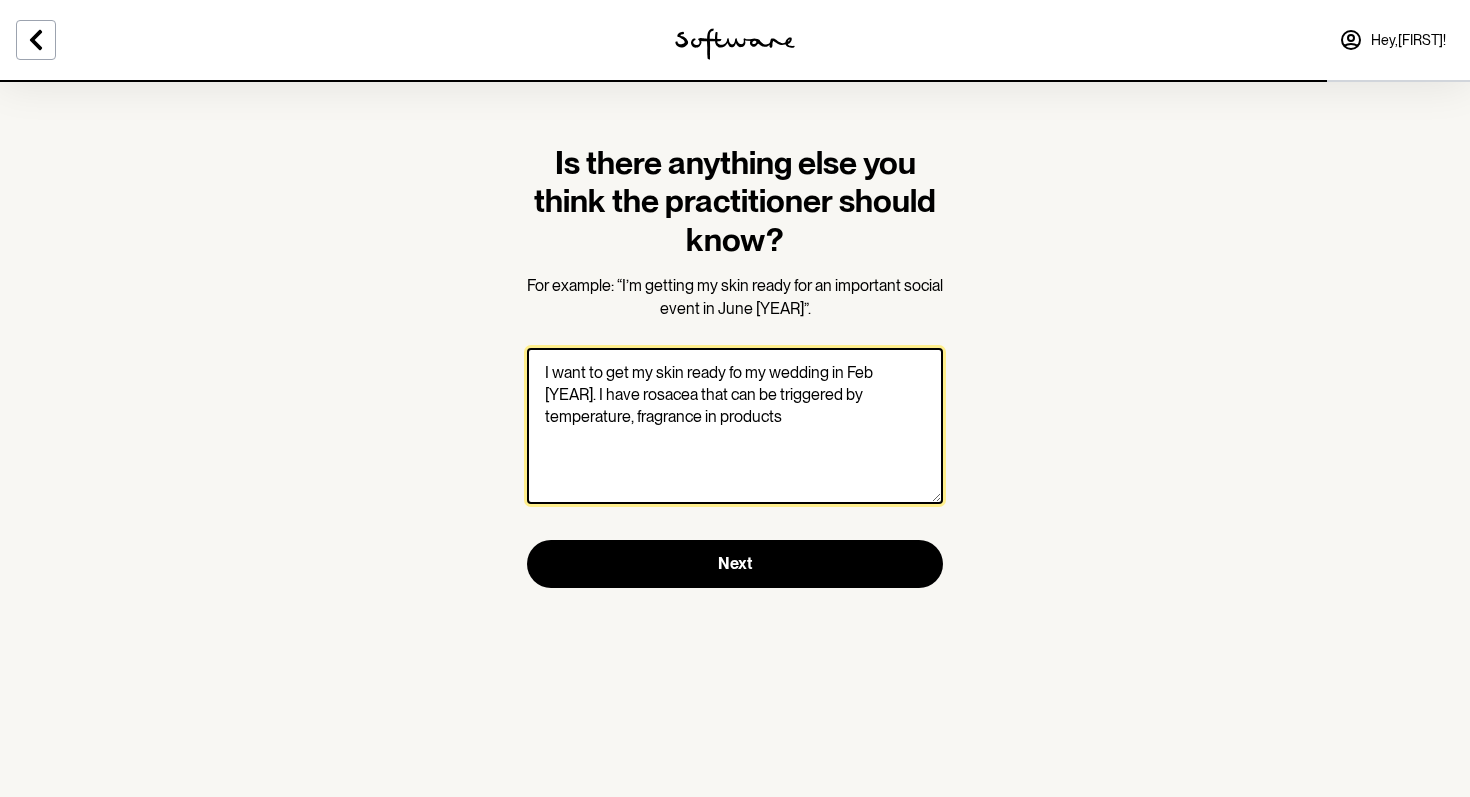 click on "I want to get my skin ready fo my wedding in Feb [YEAR]. I have rosacea that can be triggered by temperature, fragrance in products" at bounding box center (735, 426) 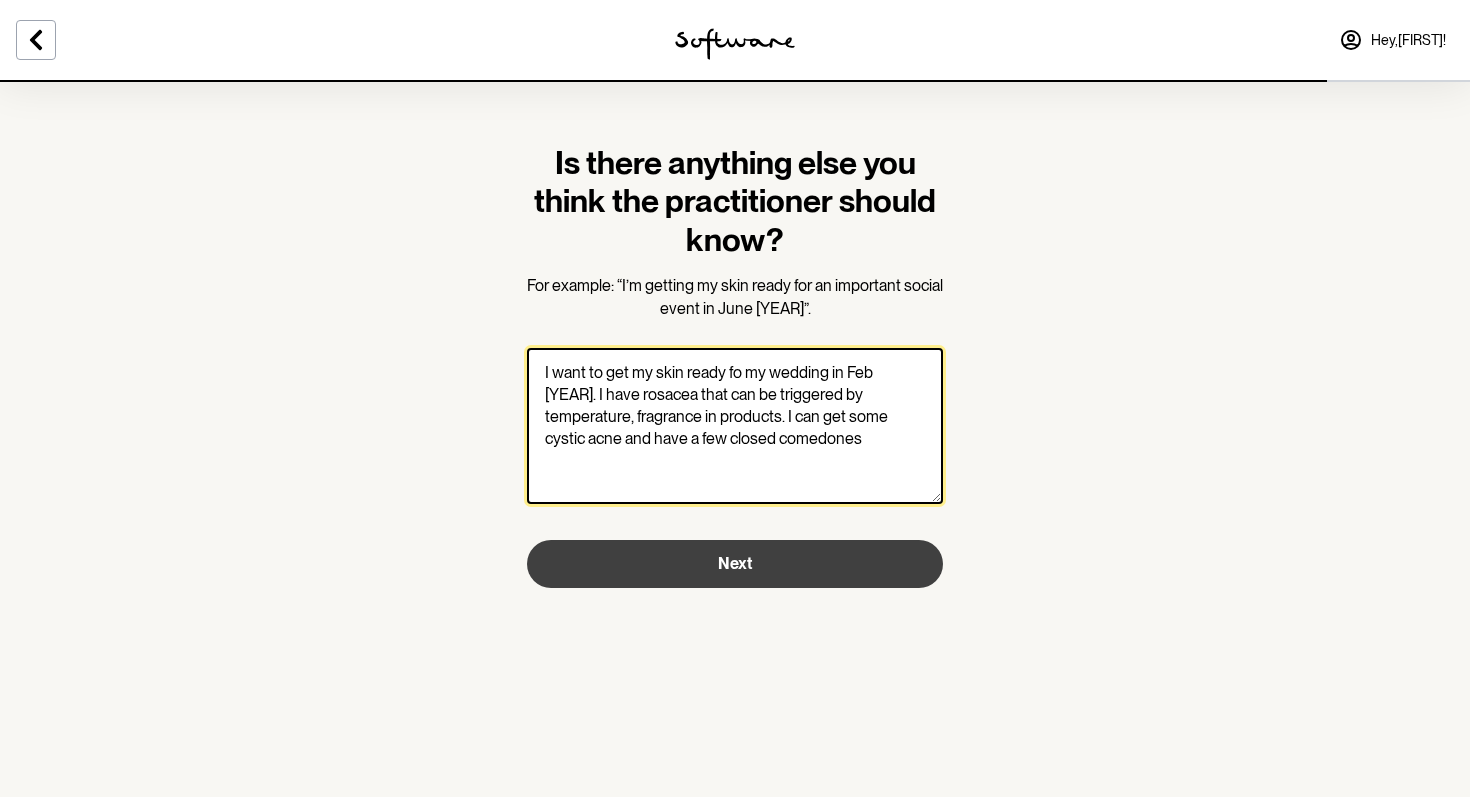 type on "I want to get my skin ready fo my wedding in Feb [YEAR]. I have rosacea that can be triggered by temperature, fragrance in products. I can get some cystic acne and have a few closed comedones" 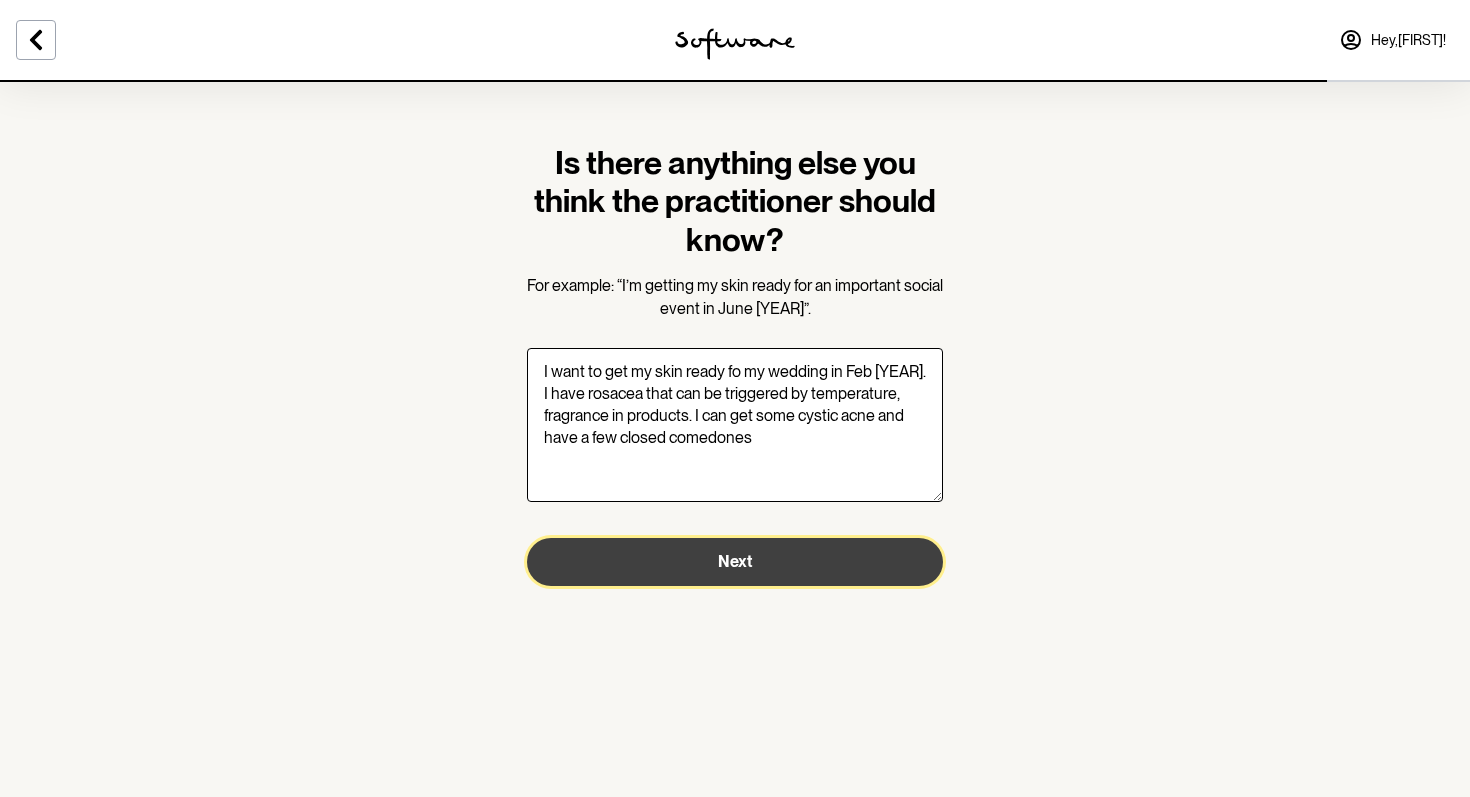 click on "Next" at bounding box center [735, 562] 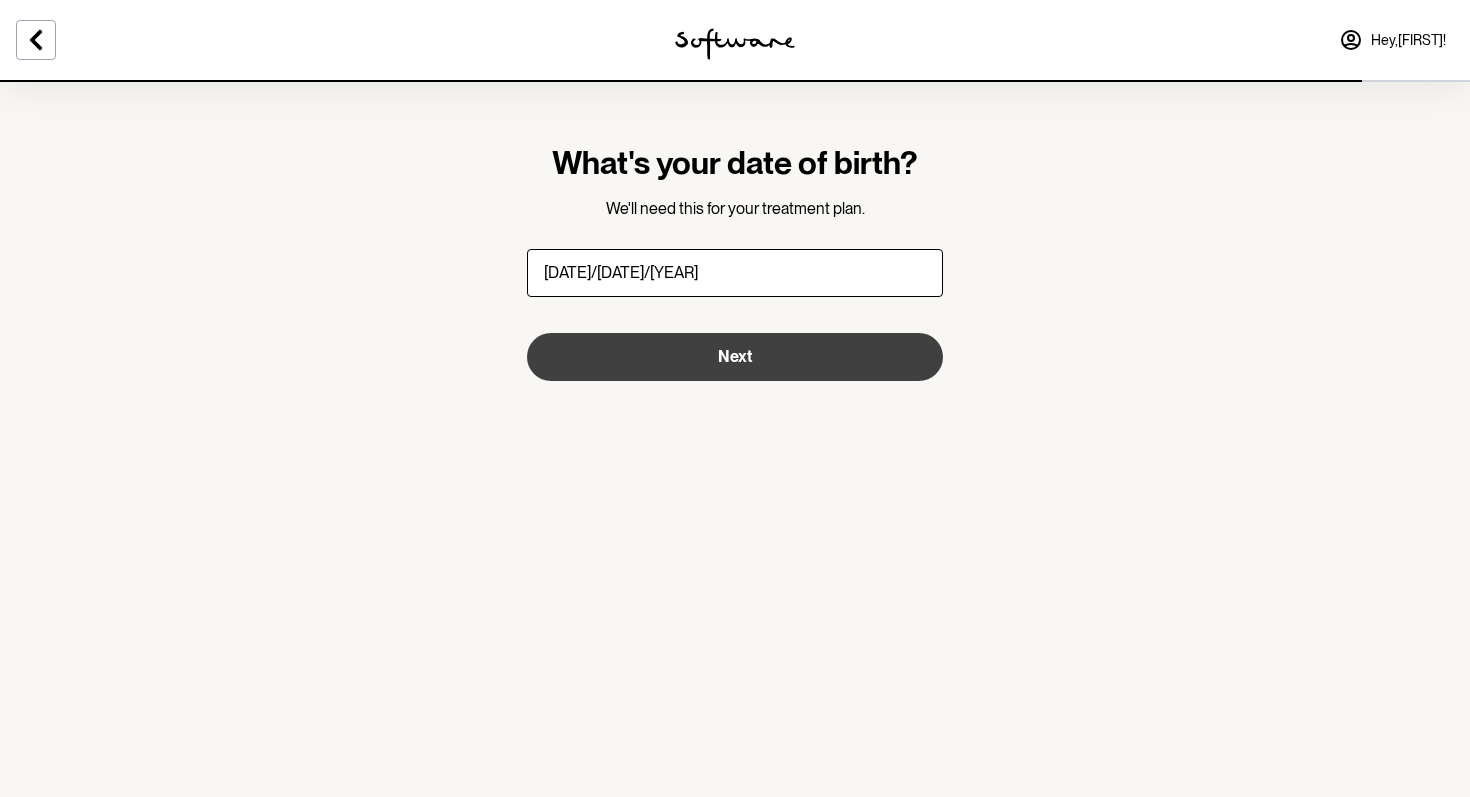 type on "[DATE]/[DATE]/[YEAR]" 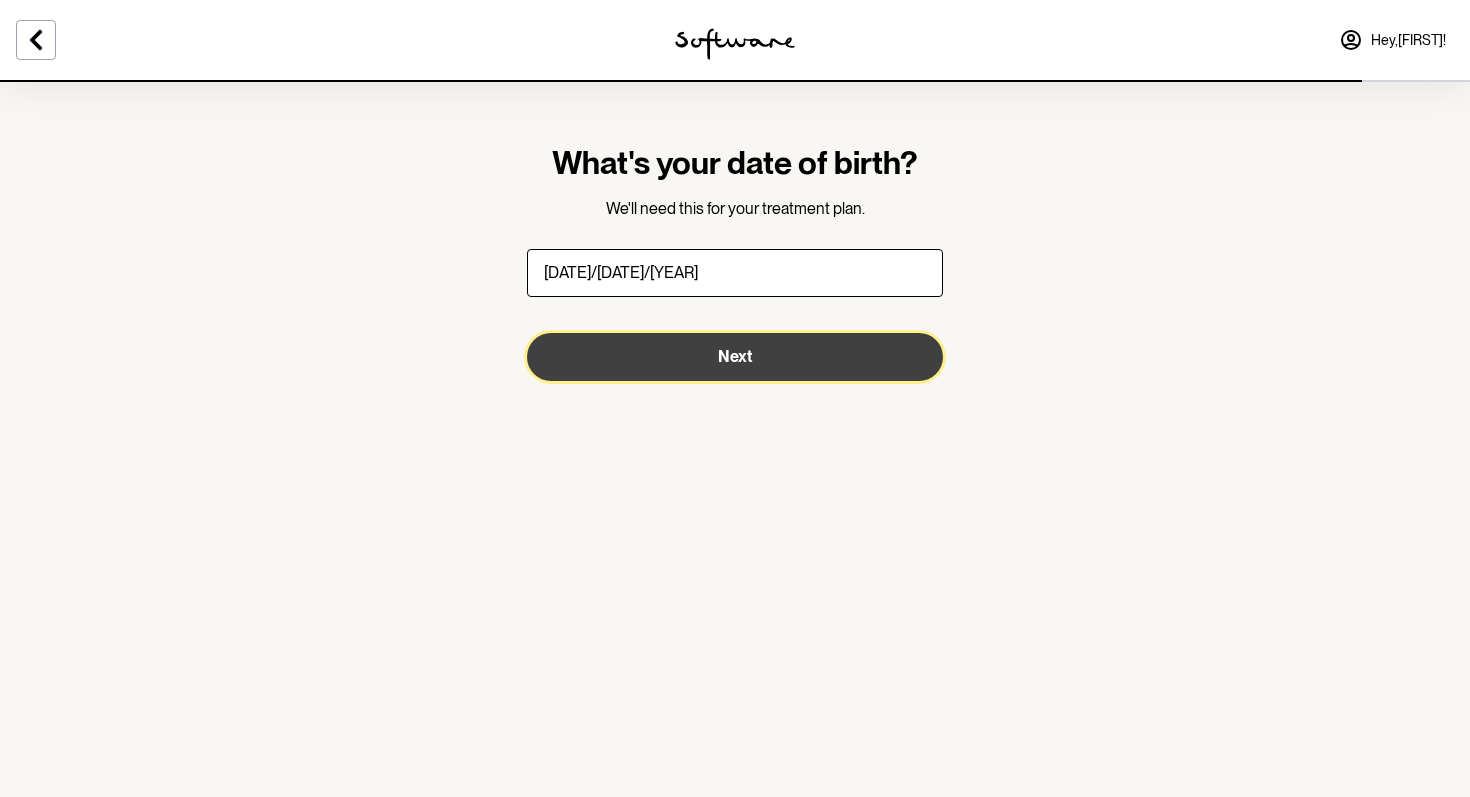 click on "Next" at bounding box center [735, 357] 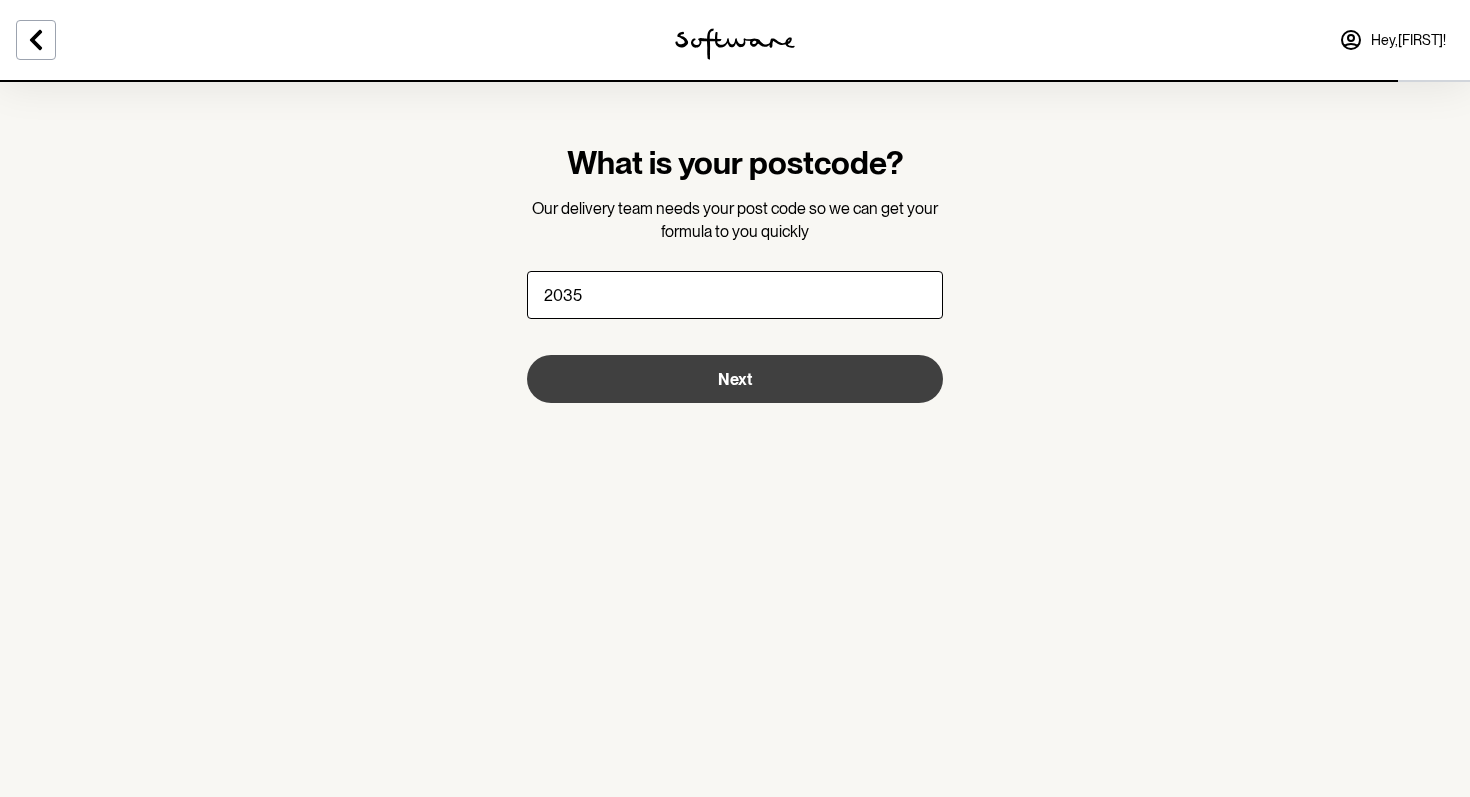 type on "2035" 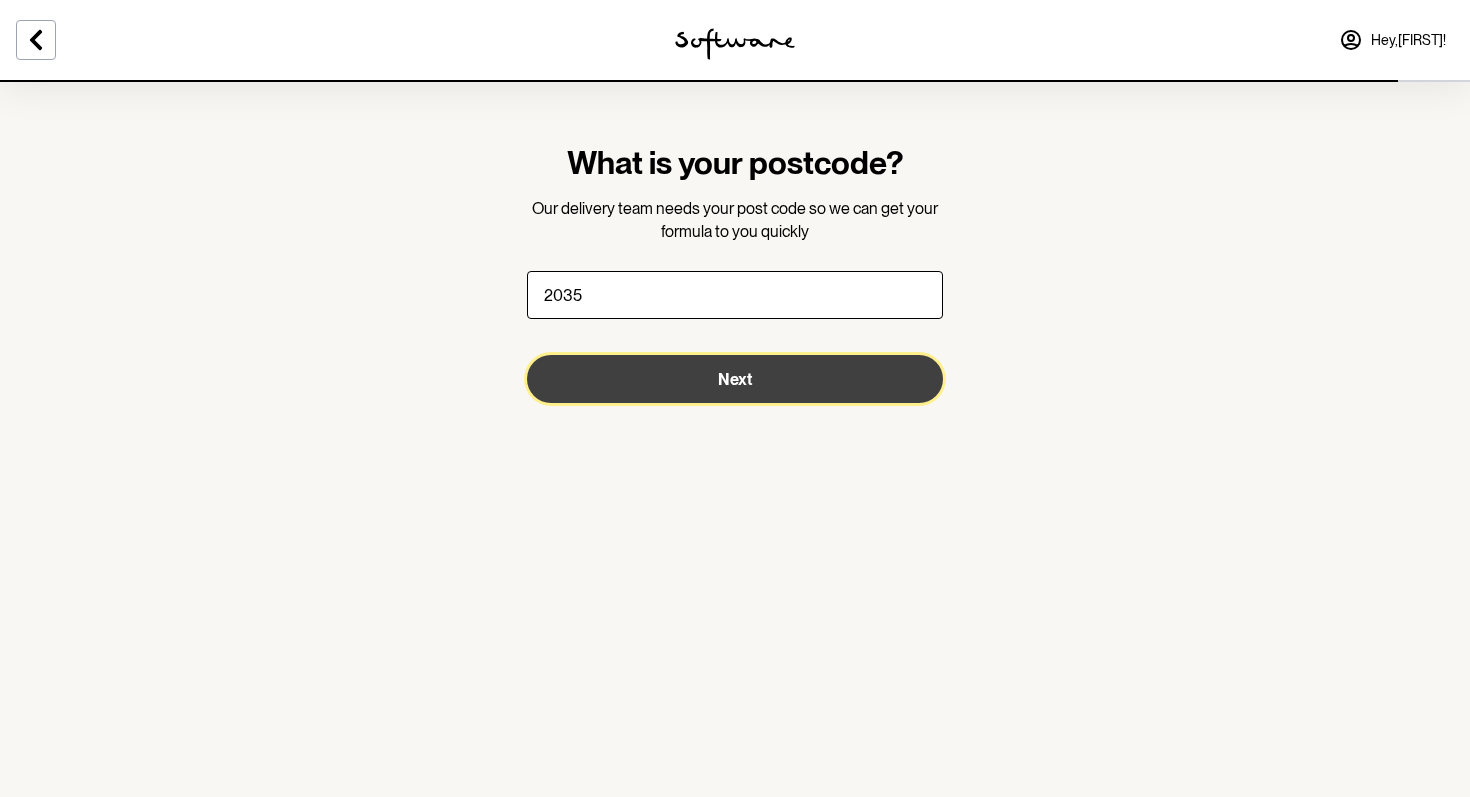 click on "Next" at bounding box center [735, 379] 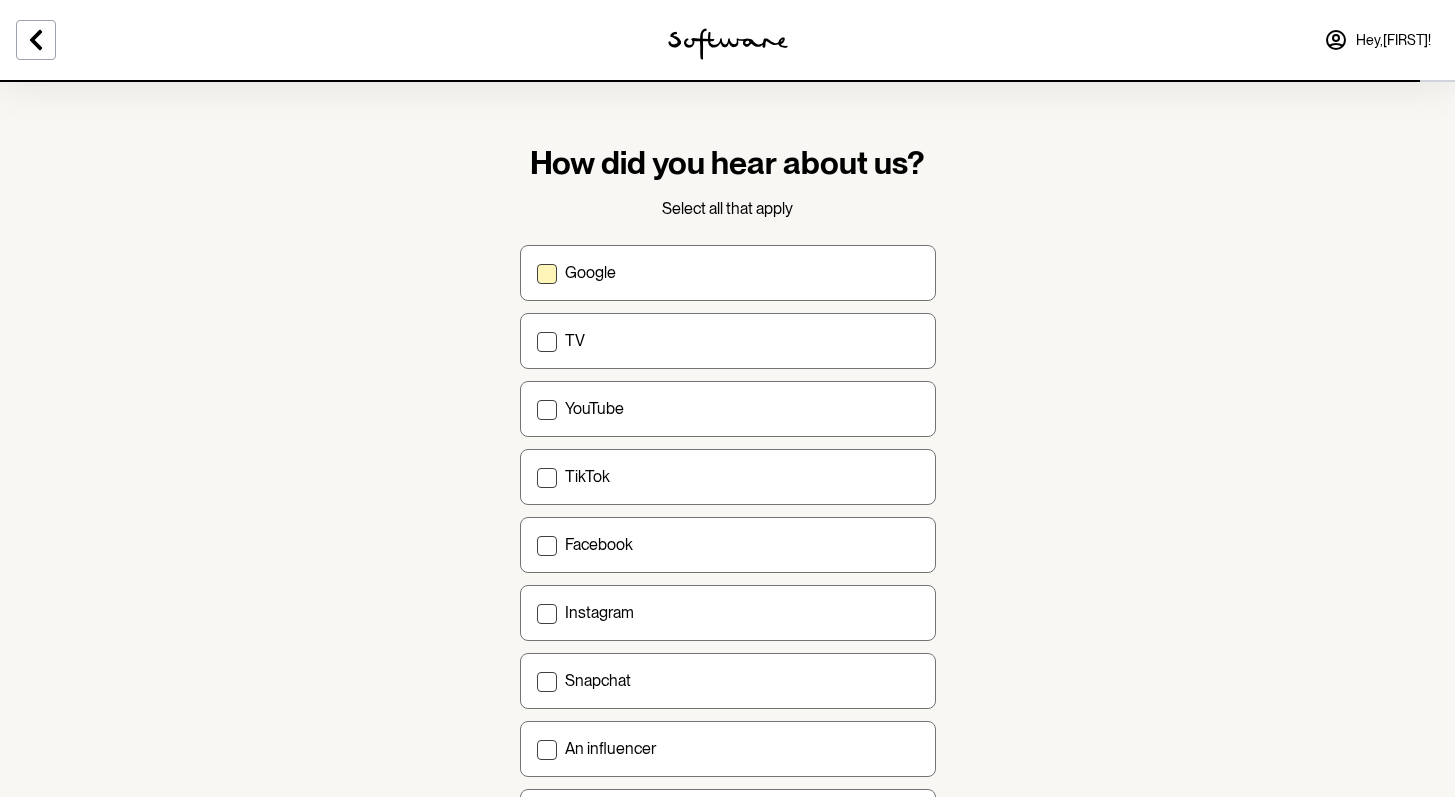 click on "Google" at bounding box center [728, 273] 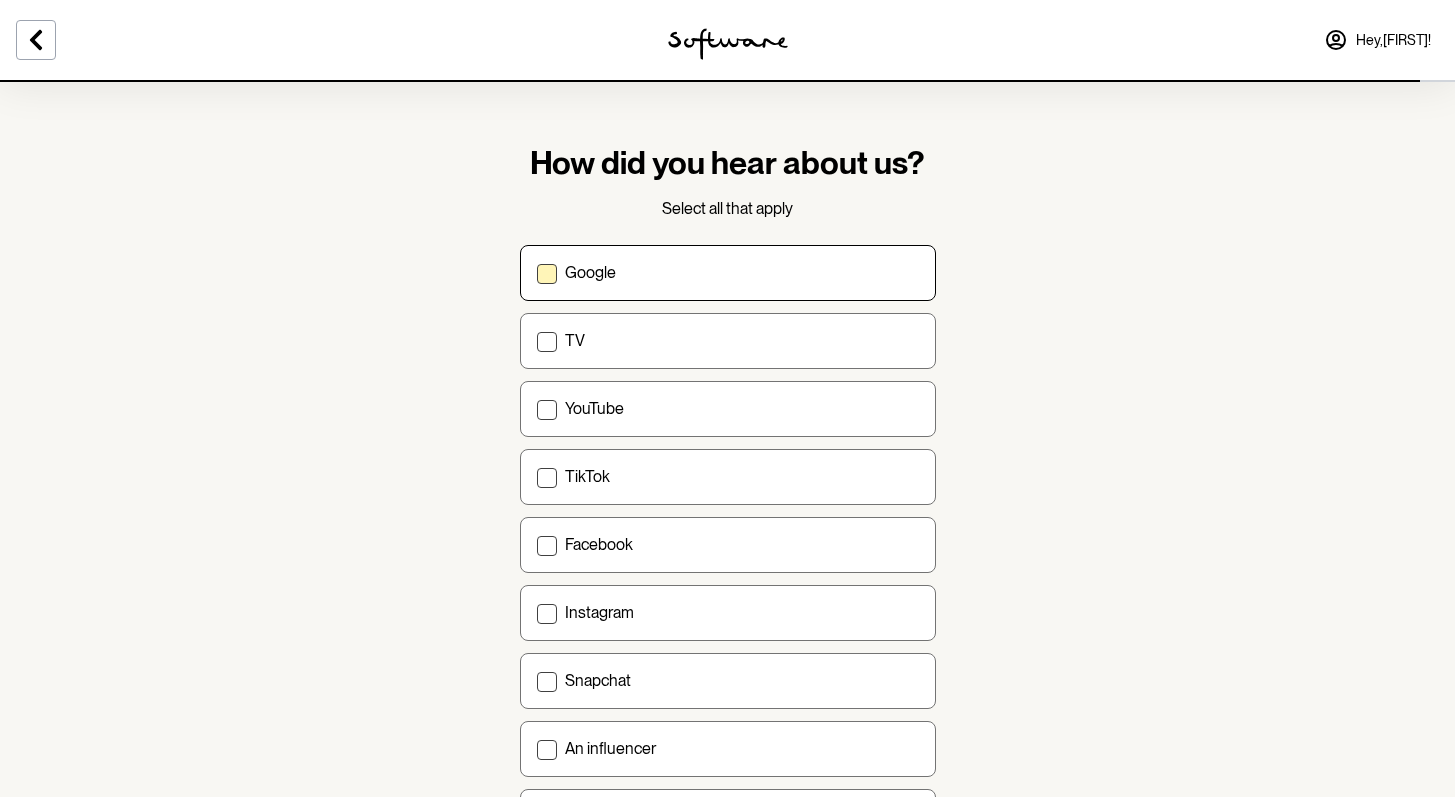 click on "Google" at bounding box center (536, 272) 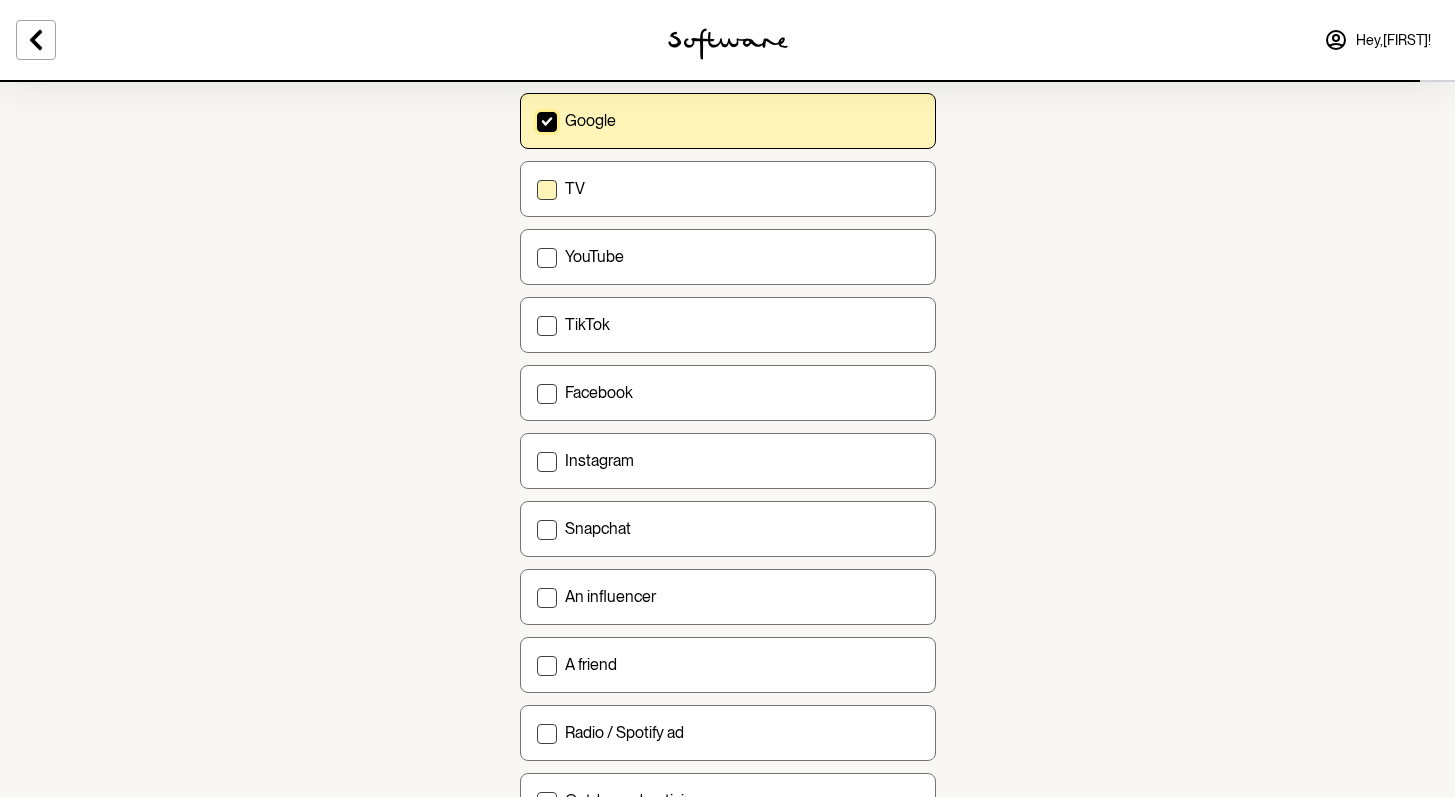 scroll, scrollTop: 600, scrollLeft: 0, axis: vertical 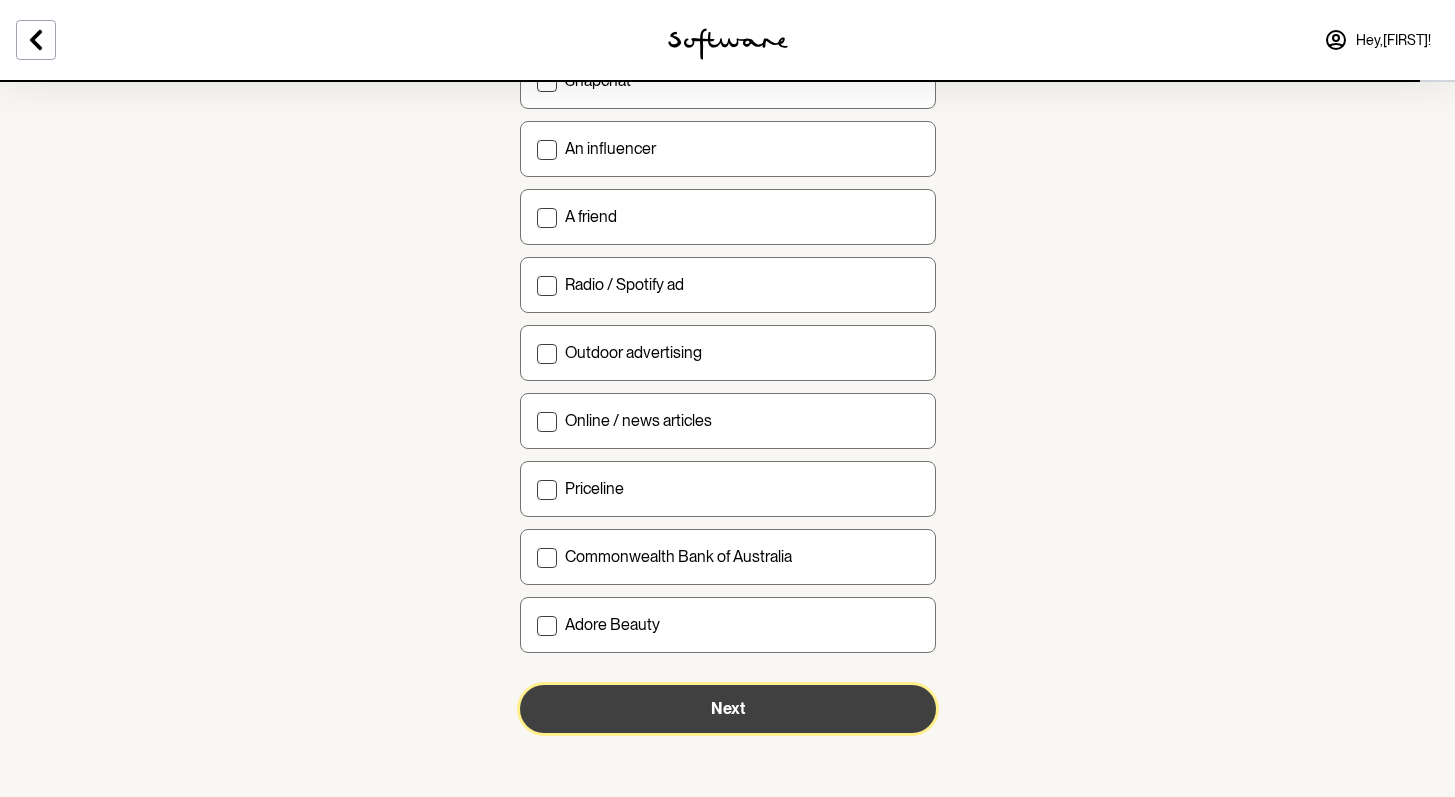 click on "Next" at bounding box center (728, 708) 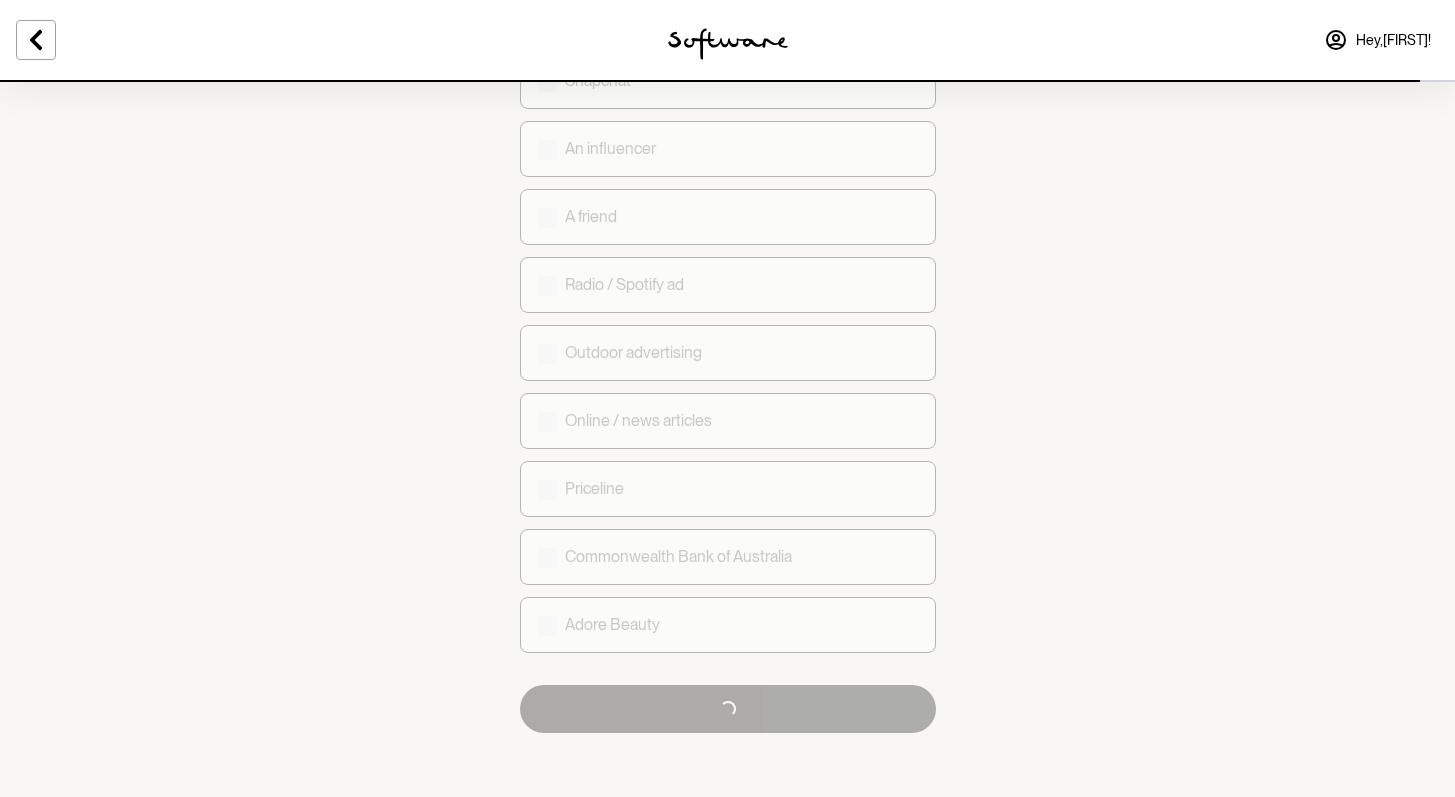 checkbox on "true" 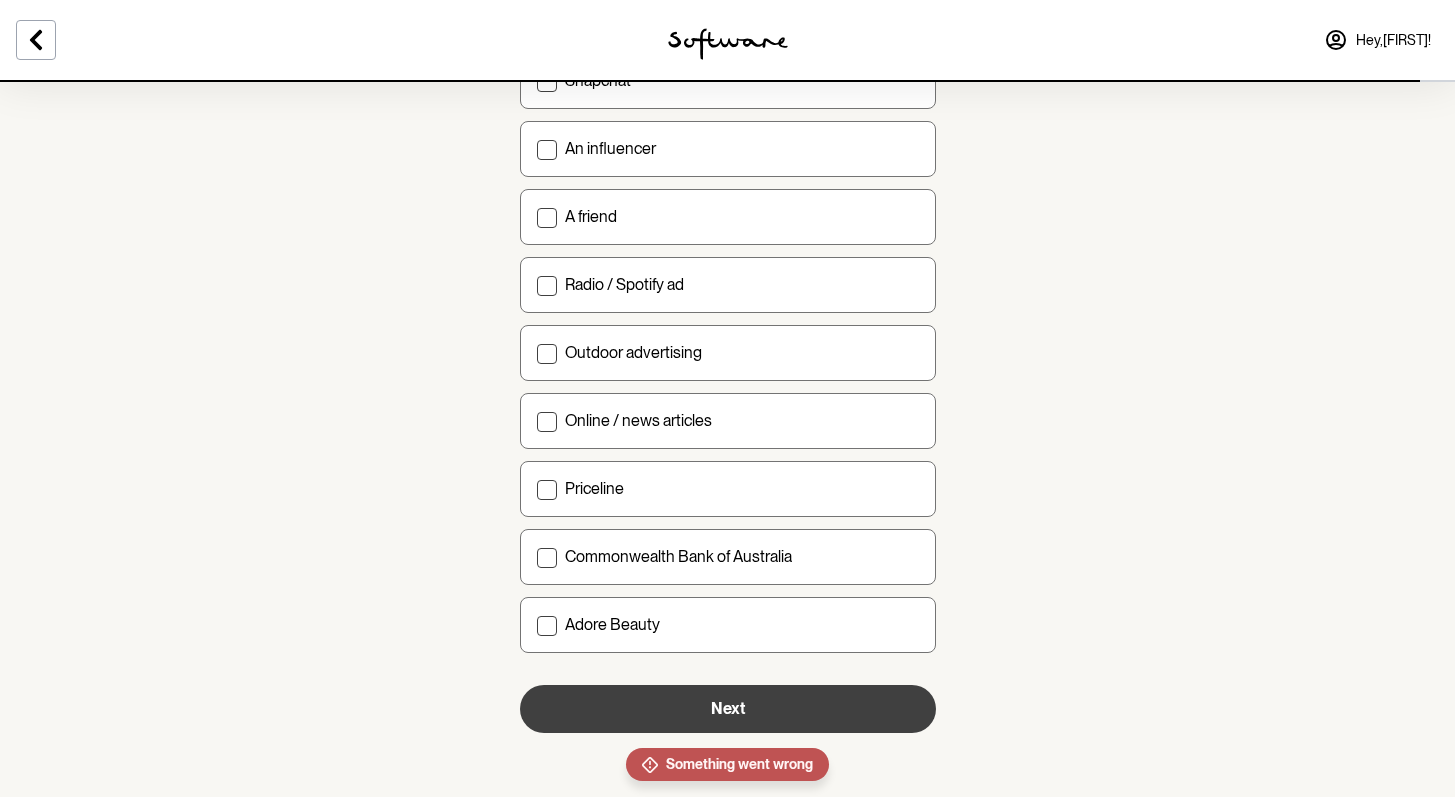 click on "Hey, [FIRST] !" at bounding box center (1393, 40) 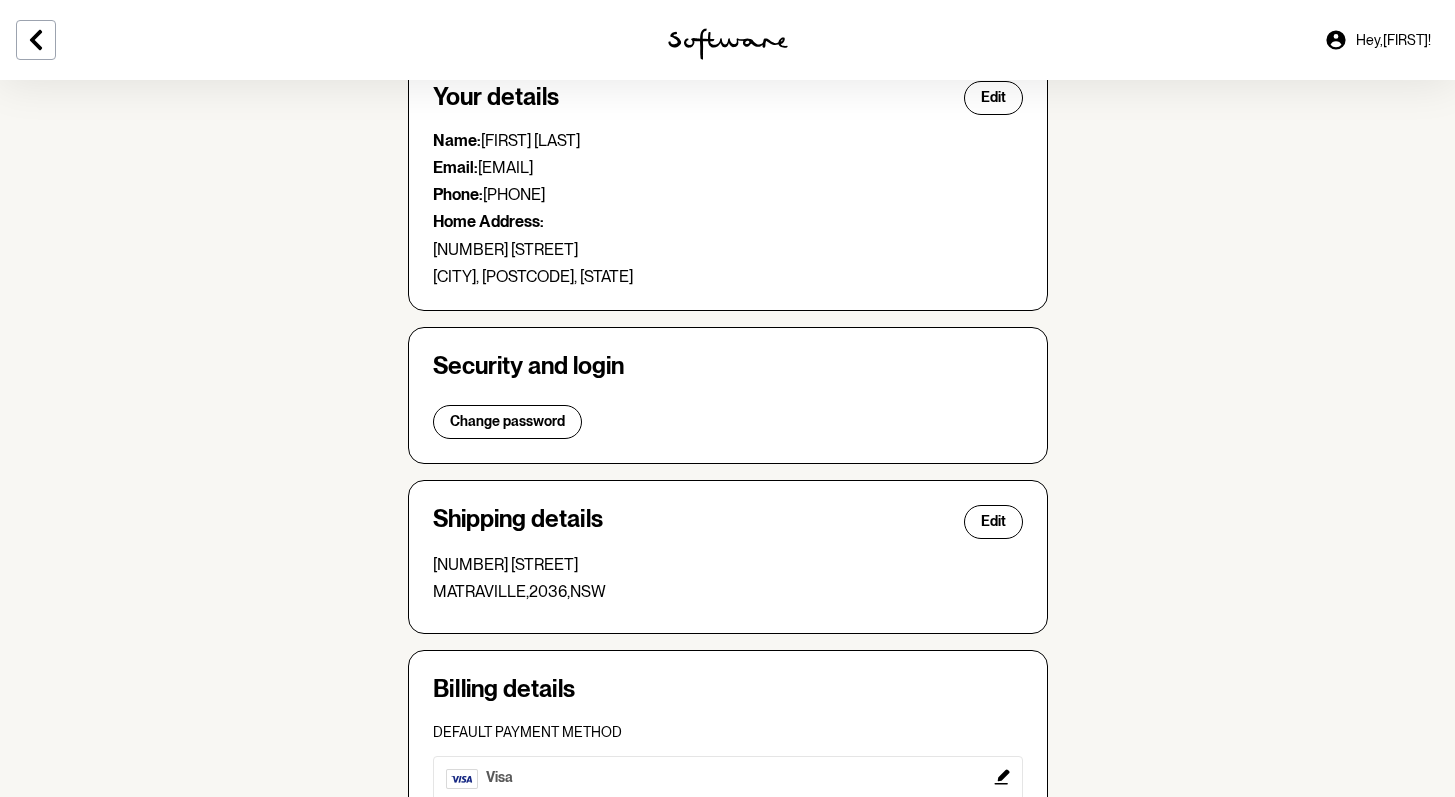 scroll, scrollTop: 0, scrollLeft: 0, axis: both 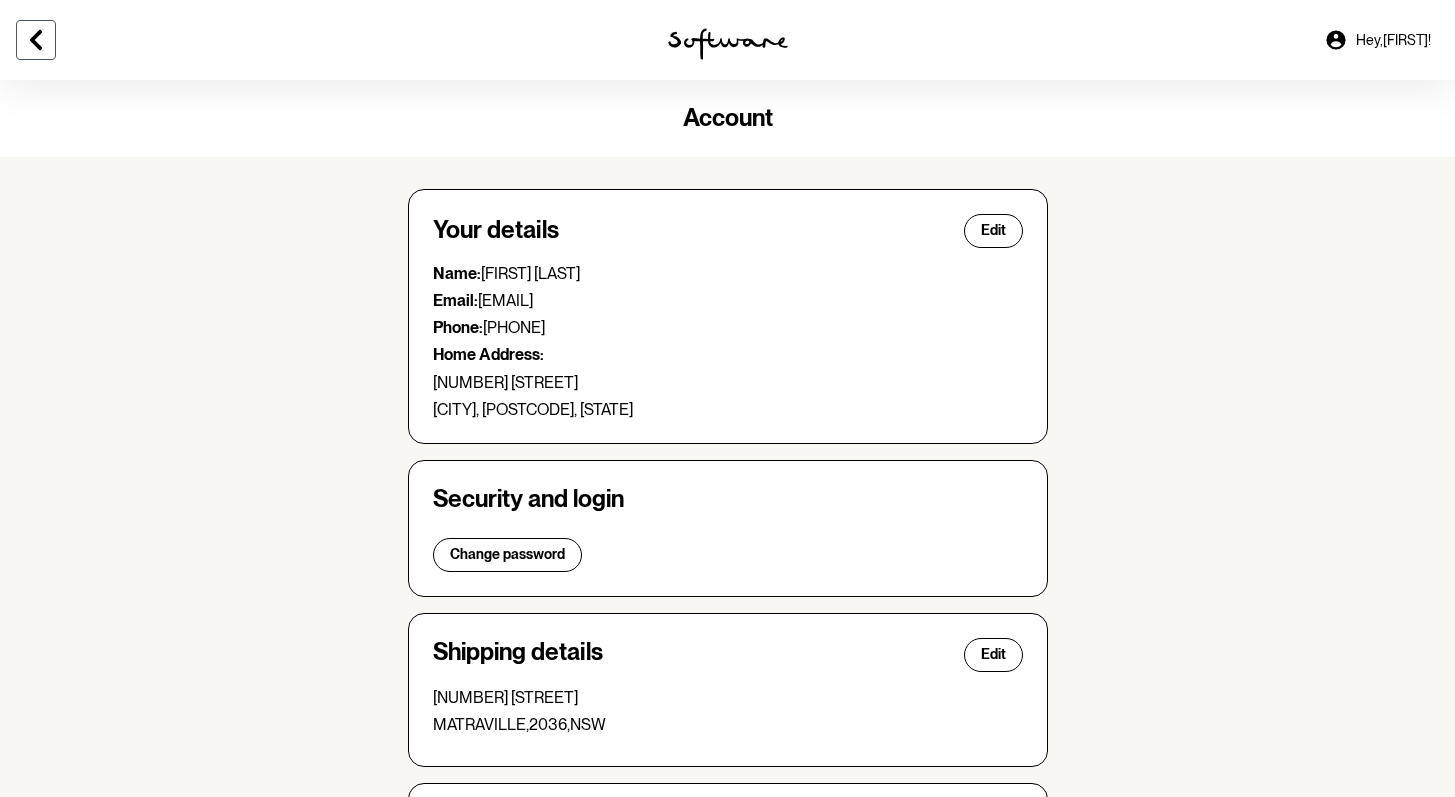 click 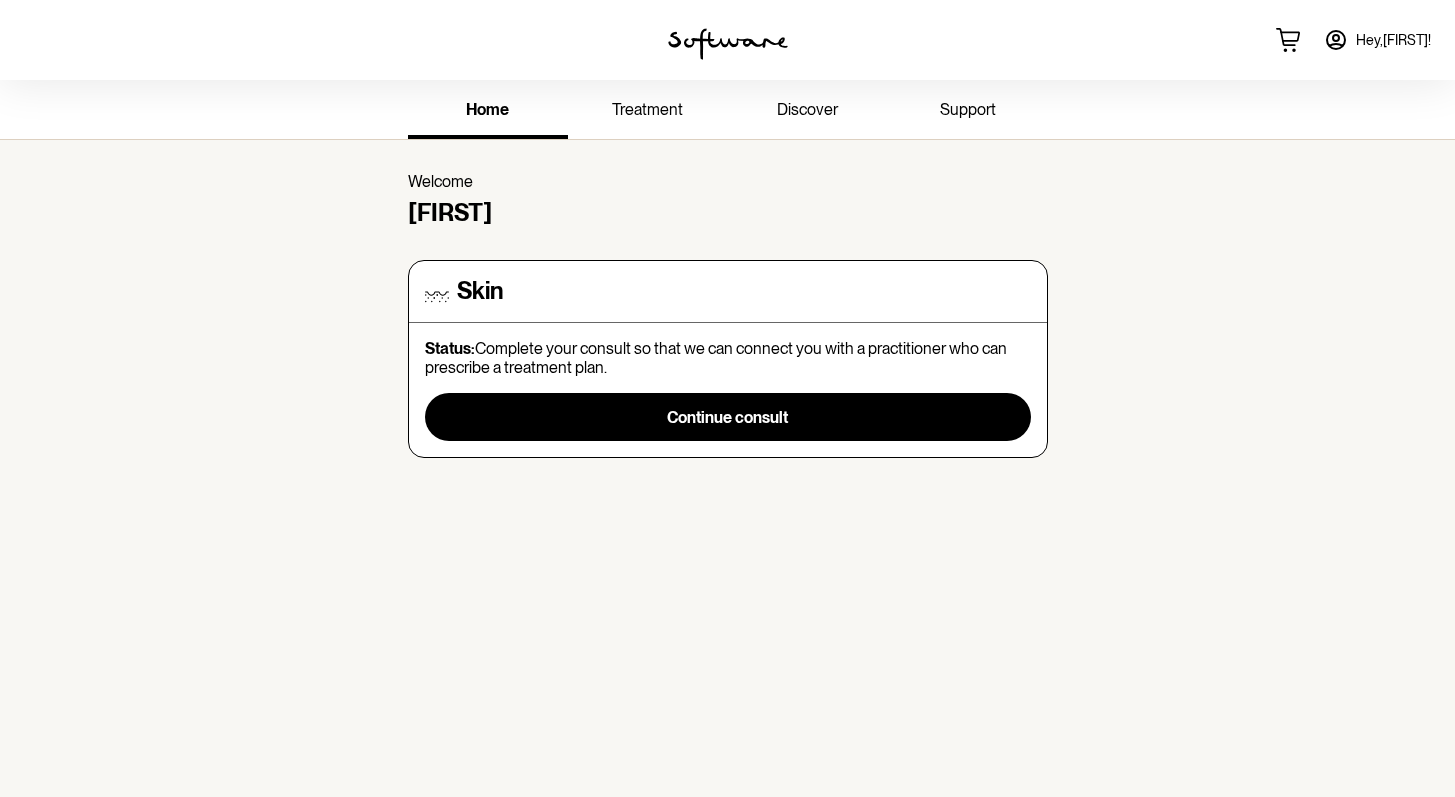 click on "treatment" at bounding box center (648, 111) 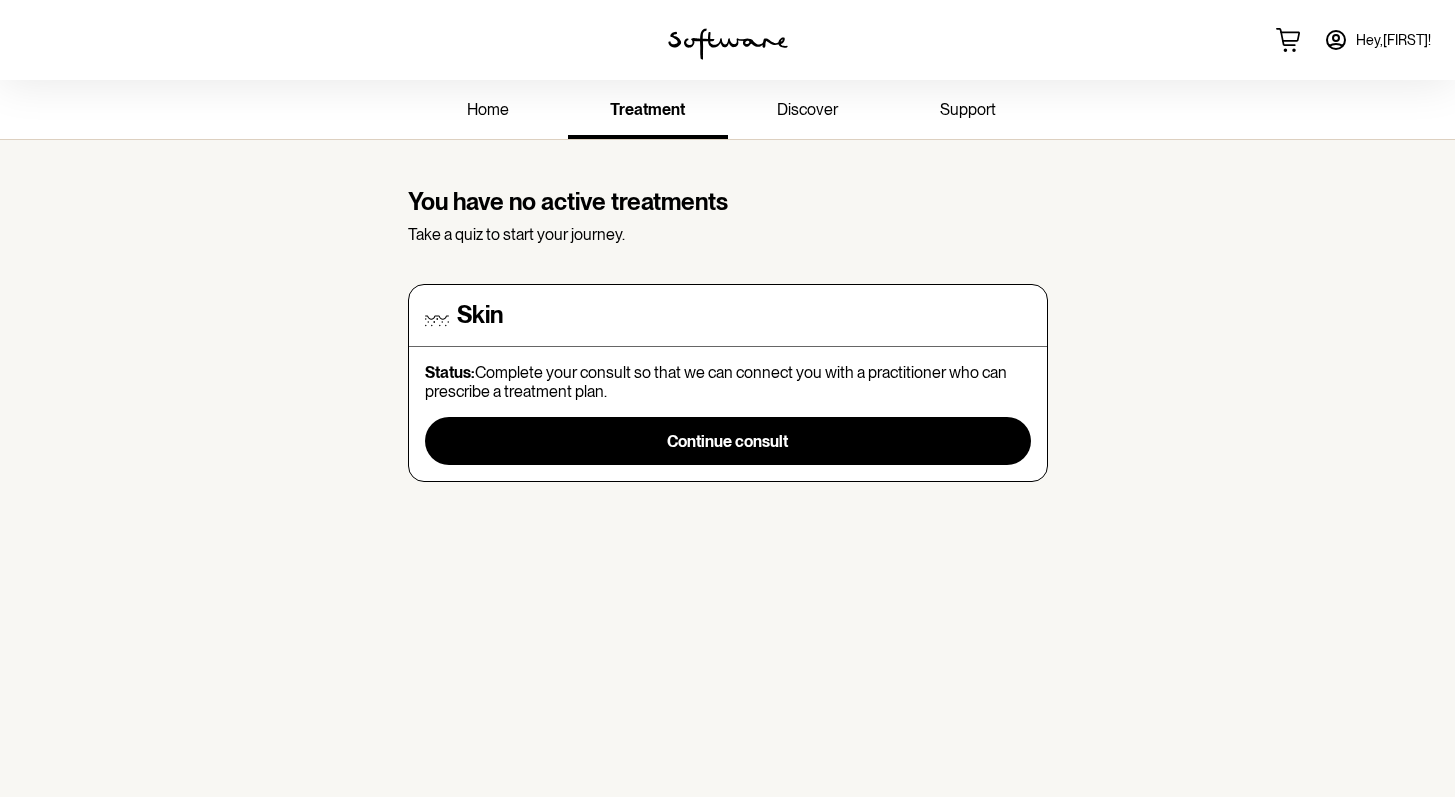 click on "support" at bounding box center [968, 111] 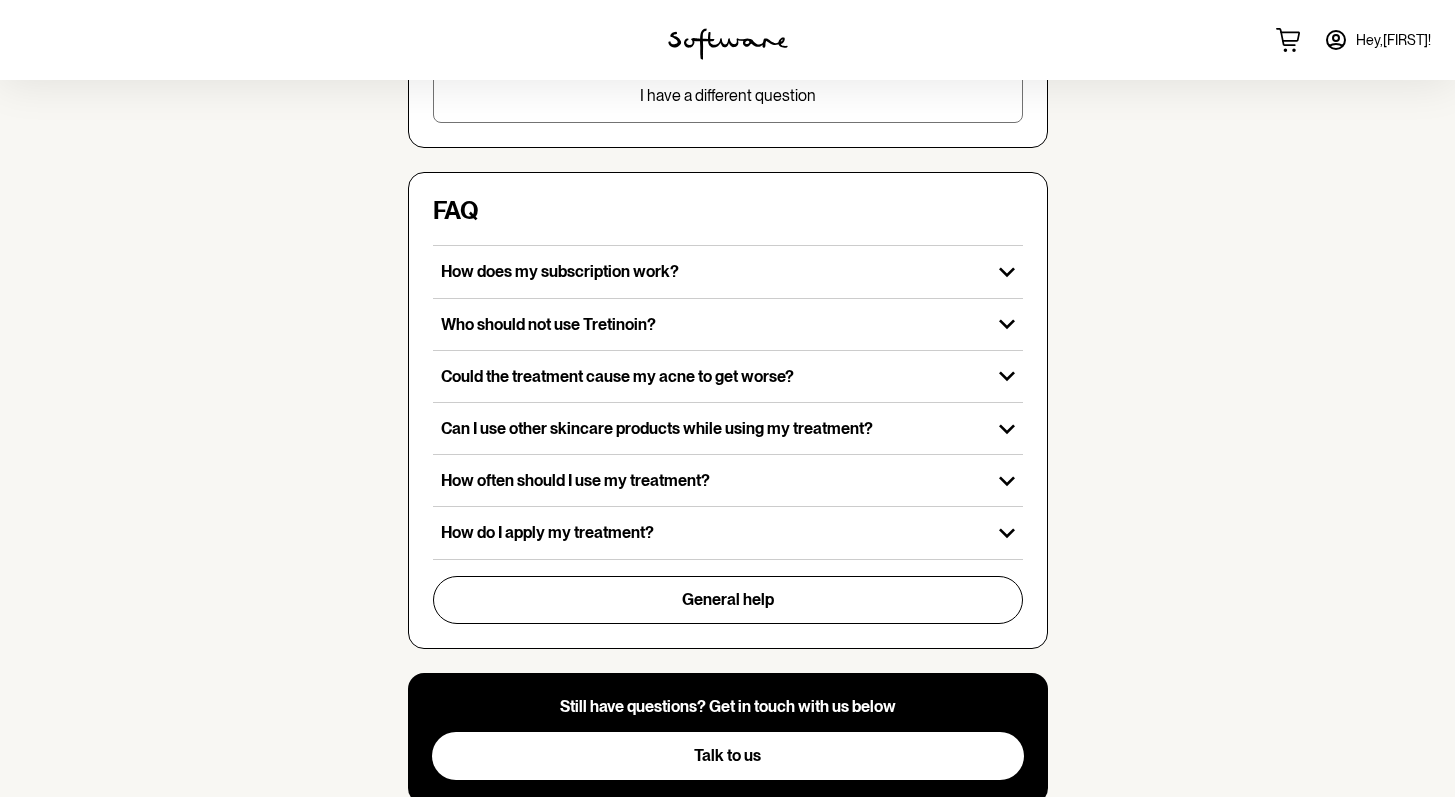 scroll, scrollTop: 620, scrollLeft: 0, axis: vertical 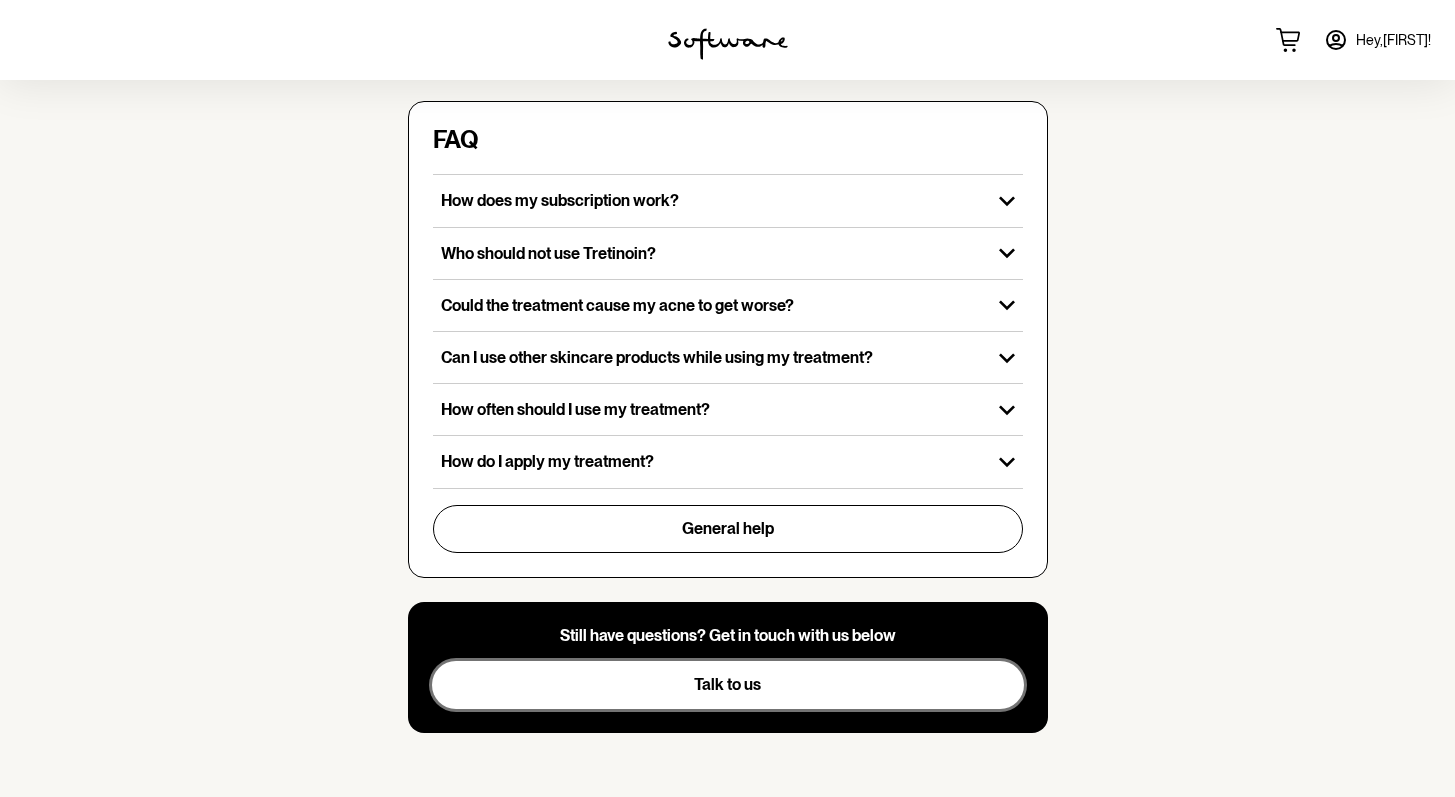 click on "Talk to us" at bounding box center [727, 684] 